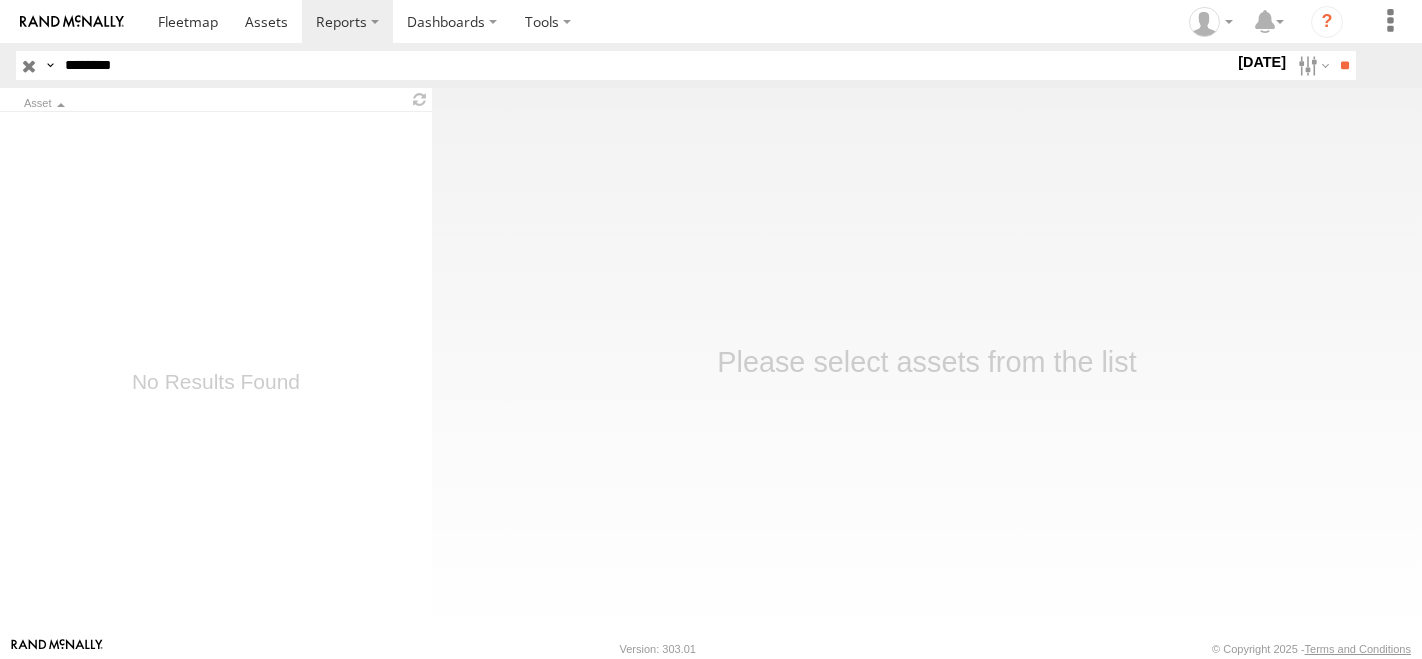 scroll, scrollTop: 0, scrollLeft: 0, axis: both 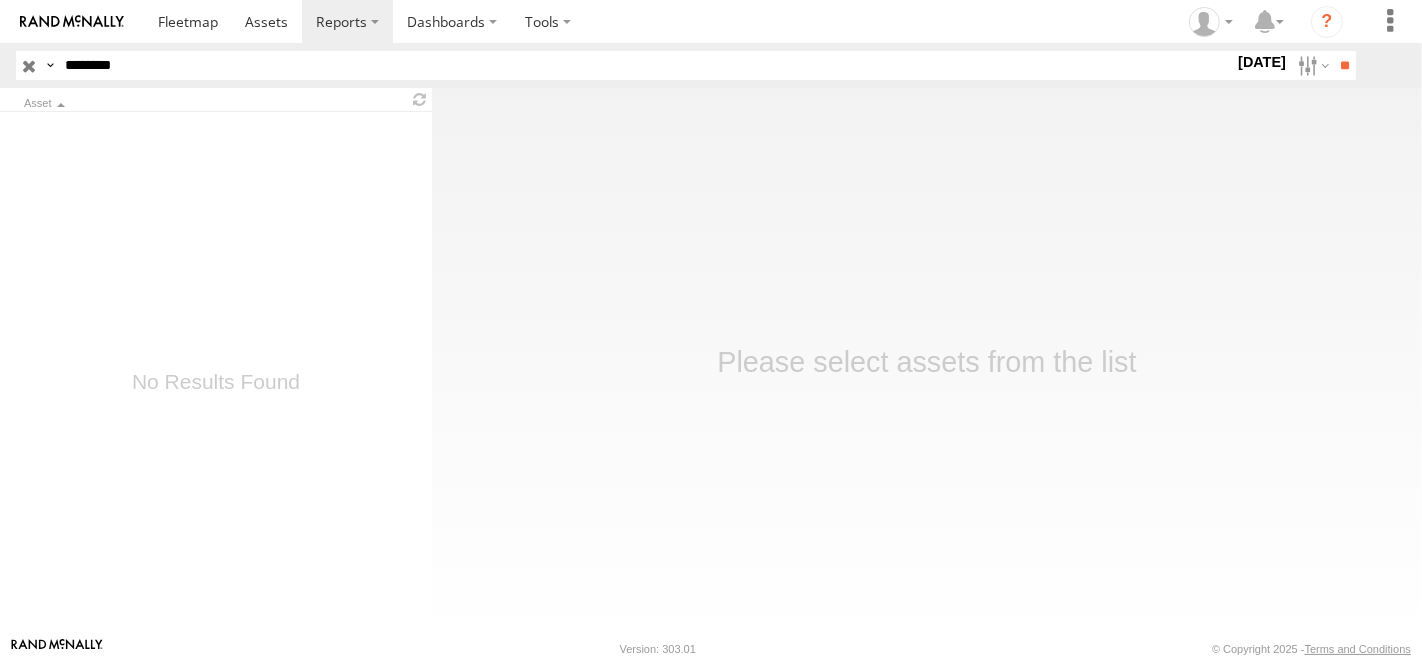 click on "********" at bounding box center (645, 65) 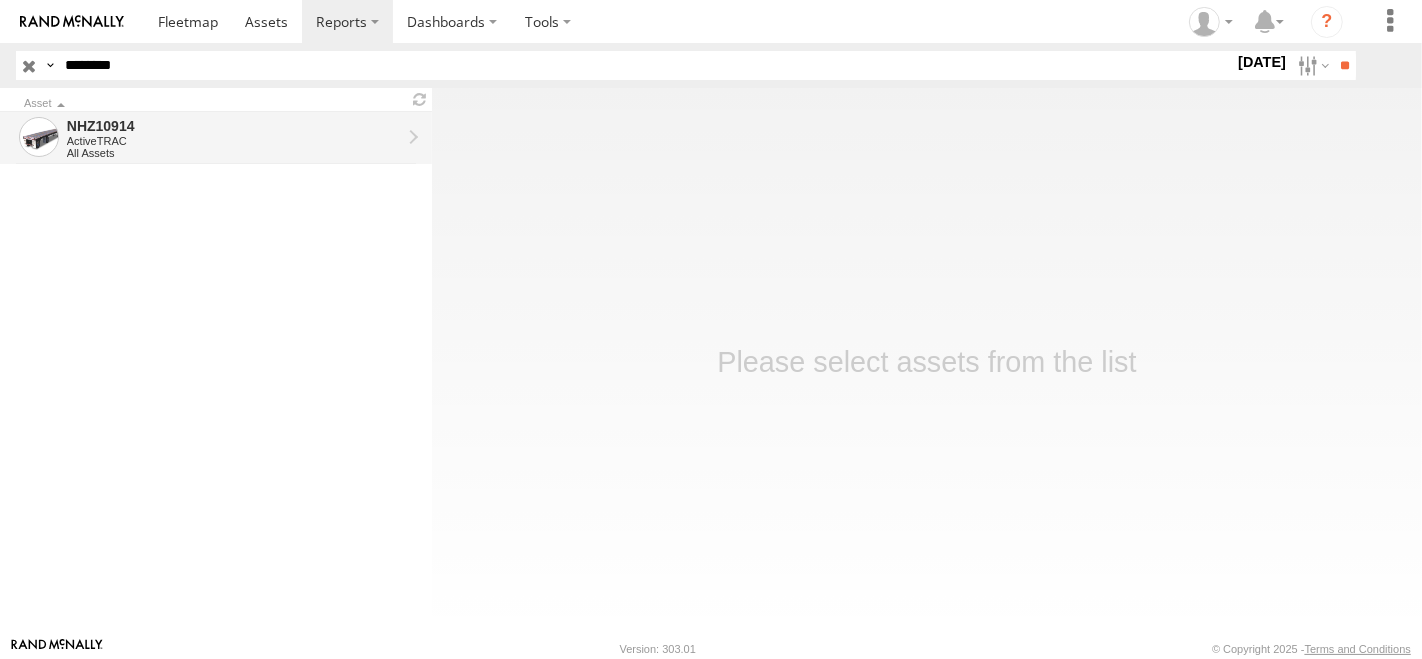 click on "ActiveTRAC" at bounding box center [234, 141] 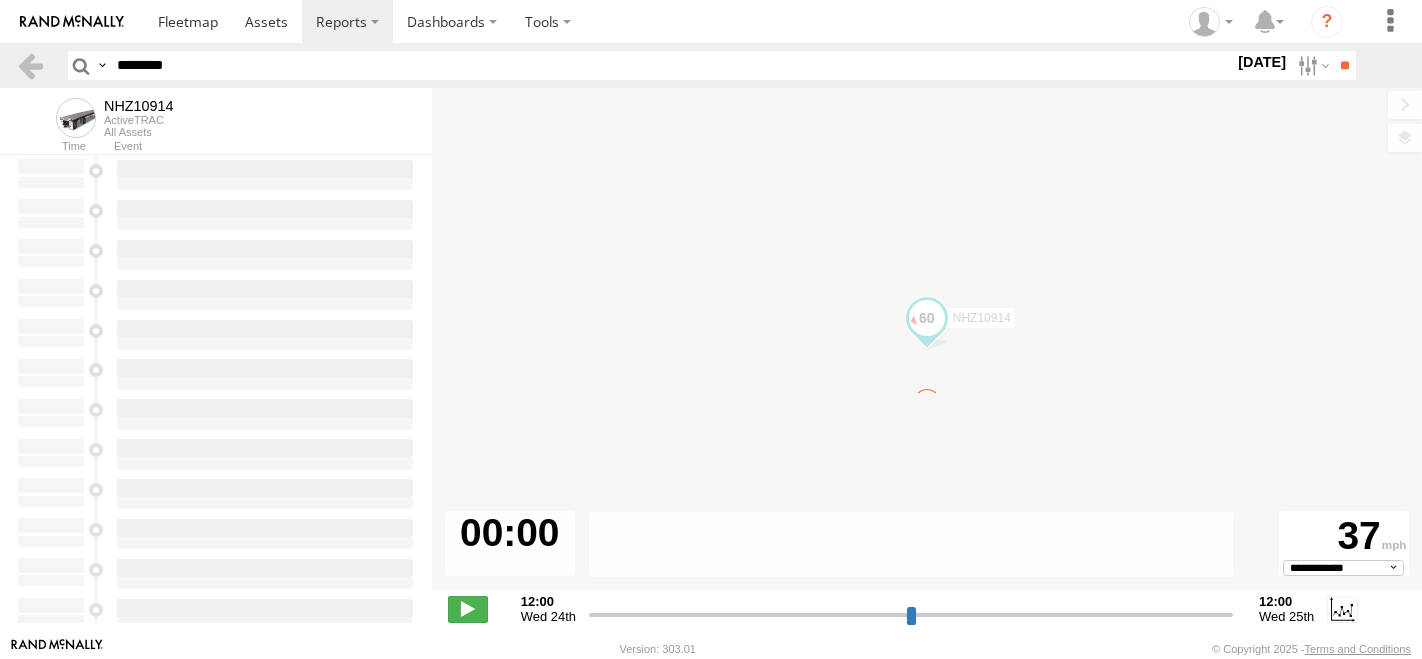 scroll, scrollTop: 0, scrollLeft: 0, axis: both 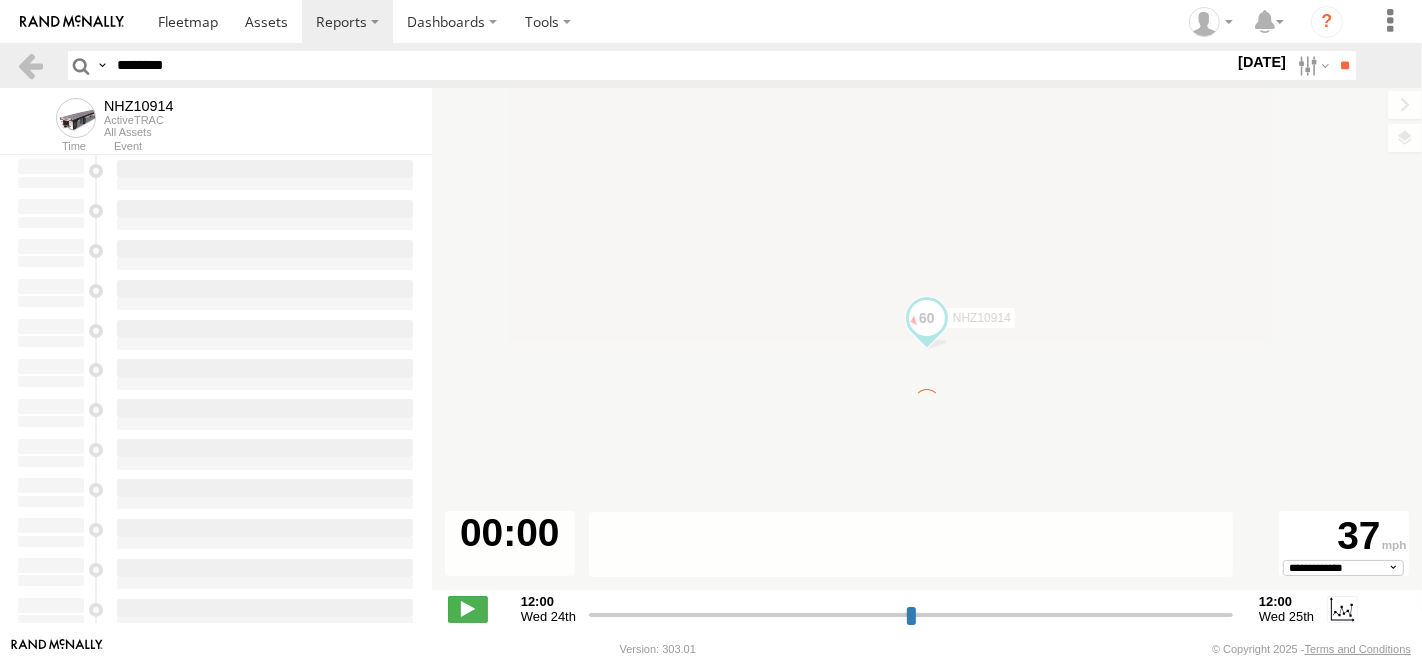 type on "**********" 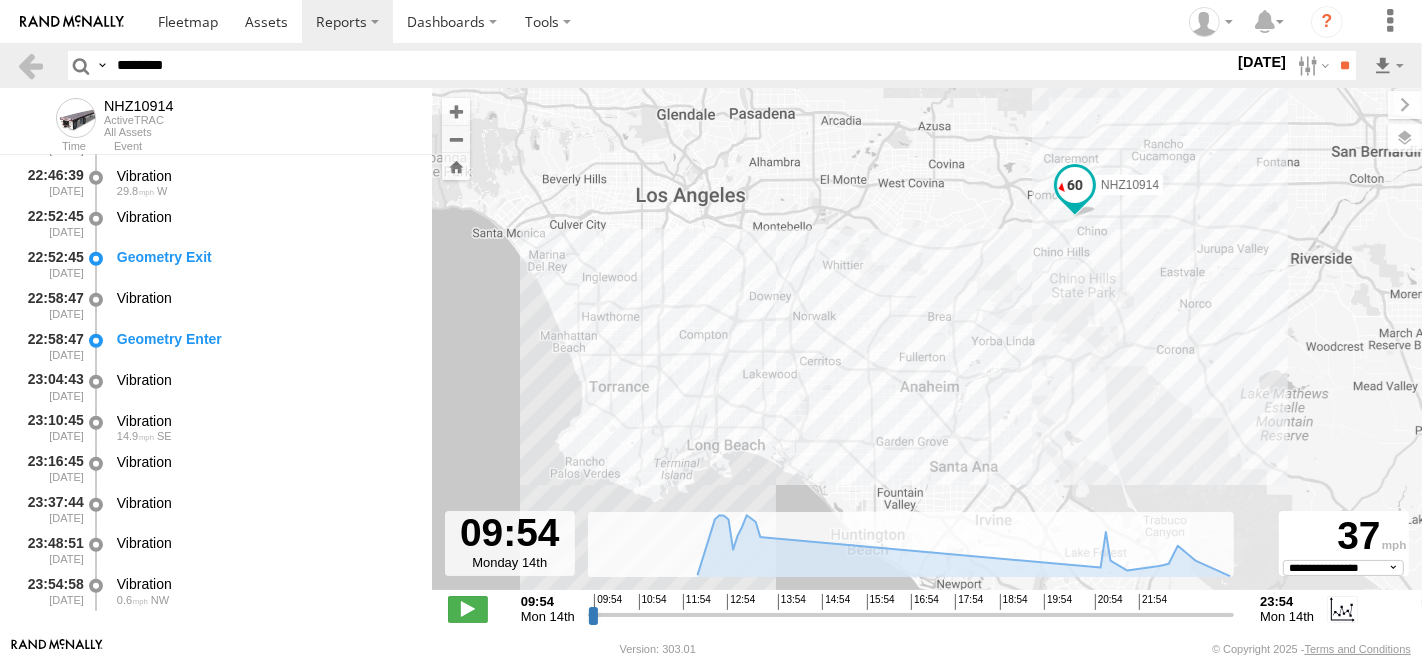 scroll, scrollTop: 1281, scrollLeft: 0, axis: vertical 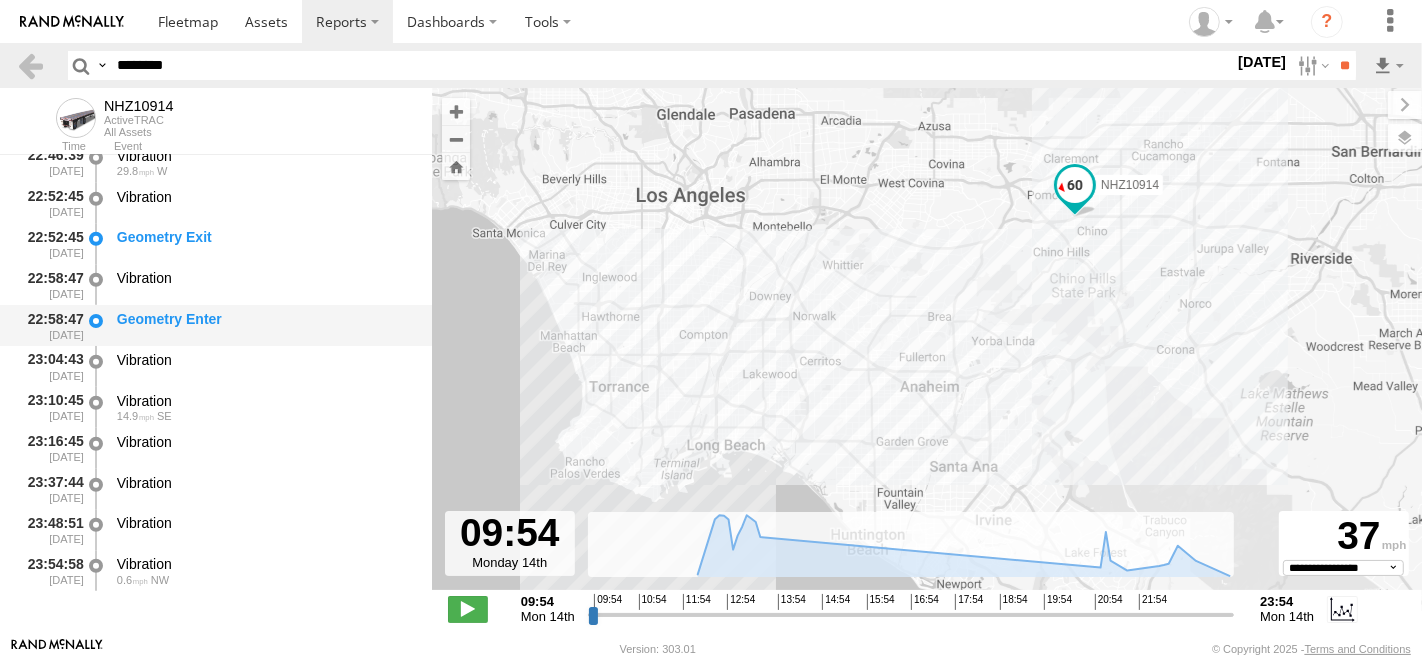 click on "Geometry Enter" at bounding box center [265, 319] 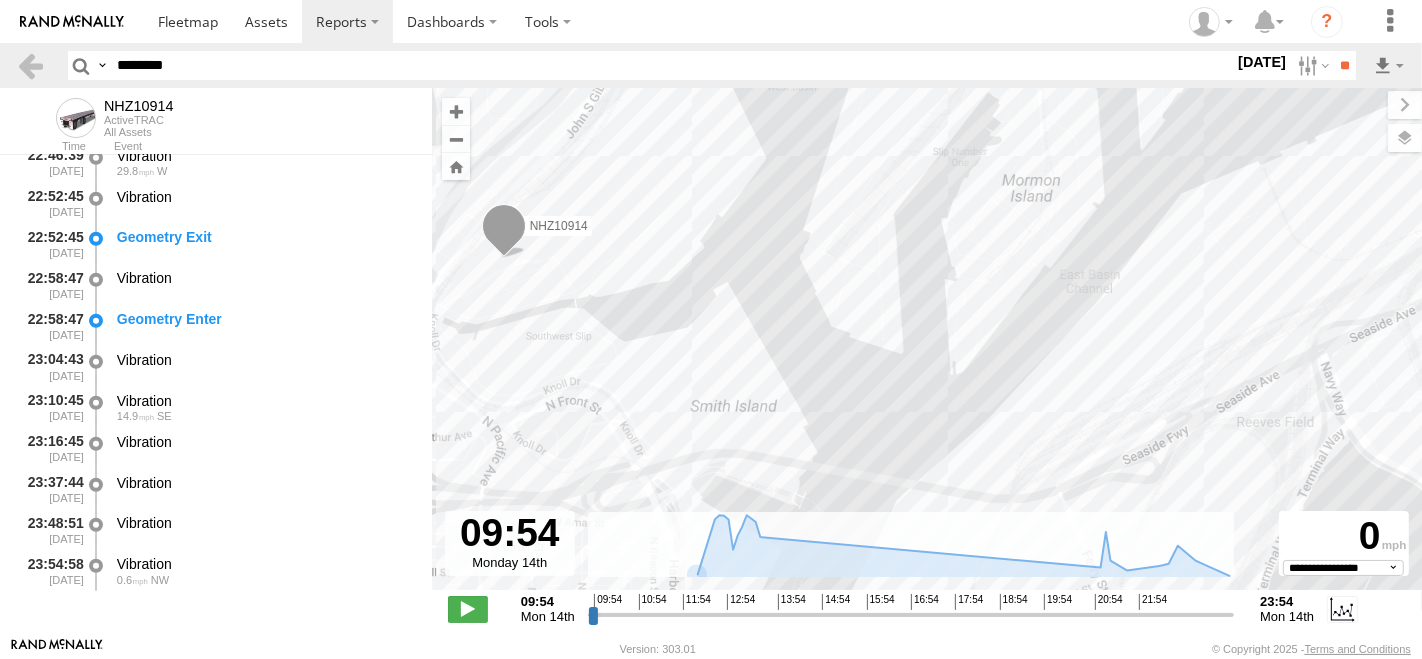 click on "NHZ10914" at bounding box center (927, 349) 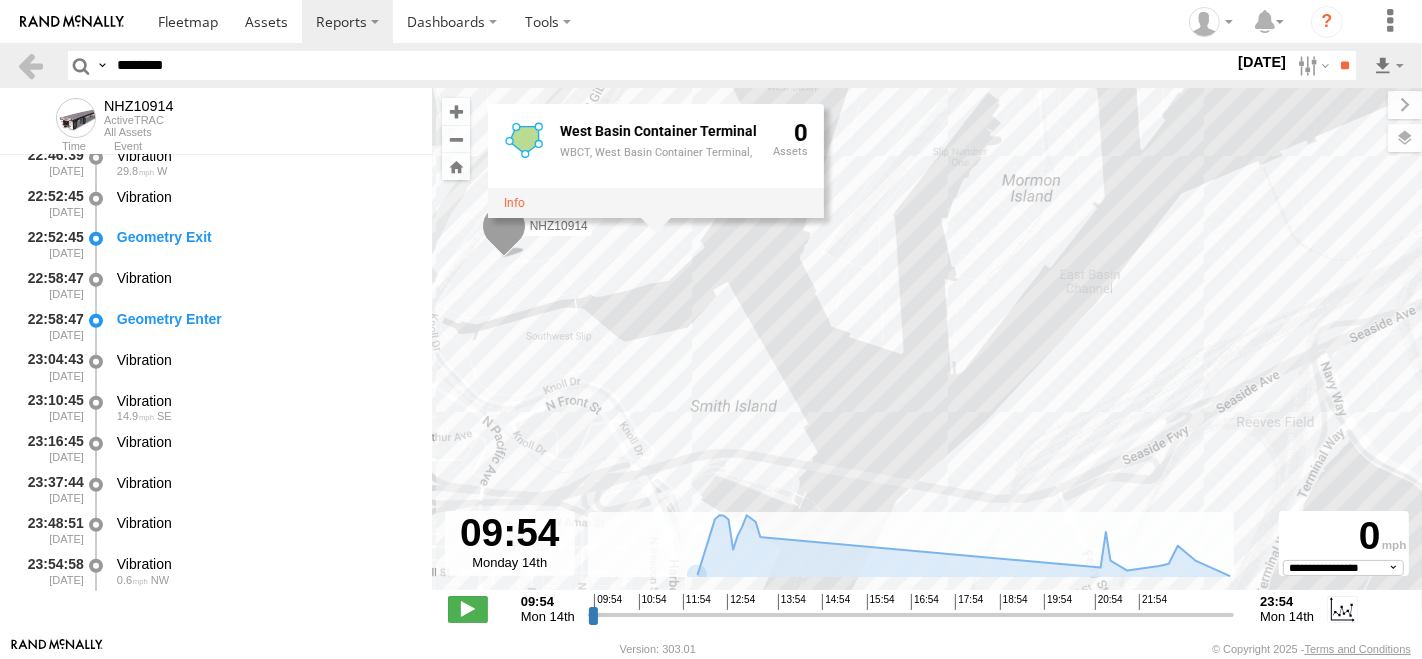click on "NHZ10914 West Basin Container Terminal WBCT, West Basin Container Terminal, 0" at bounding box center [927, 349] 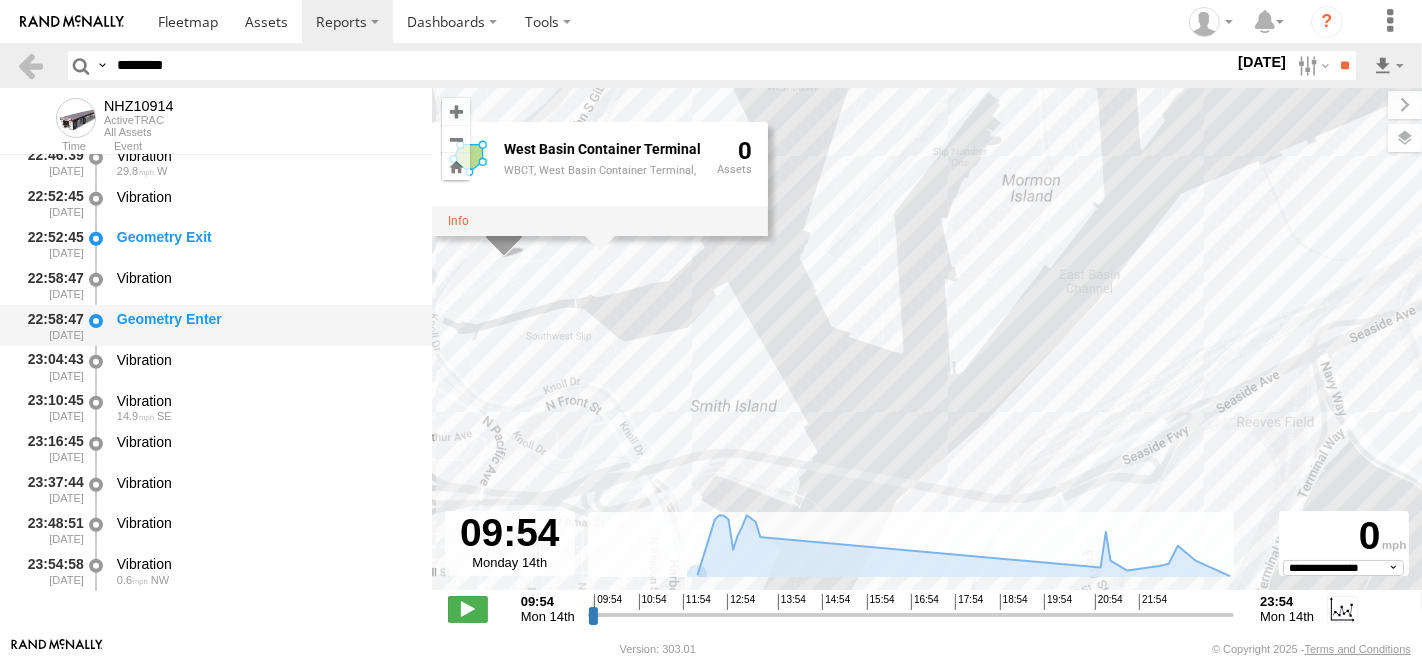 click on "Geometry Enter" at bounding box center (265, 319) 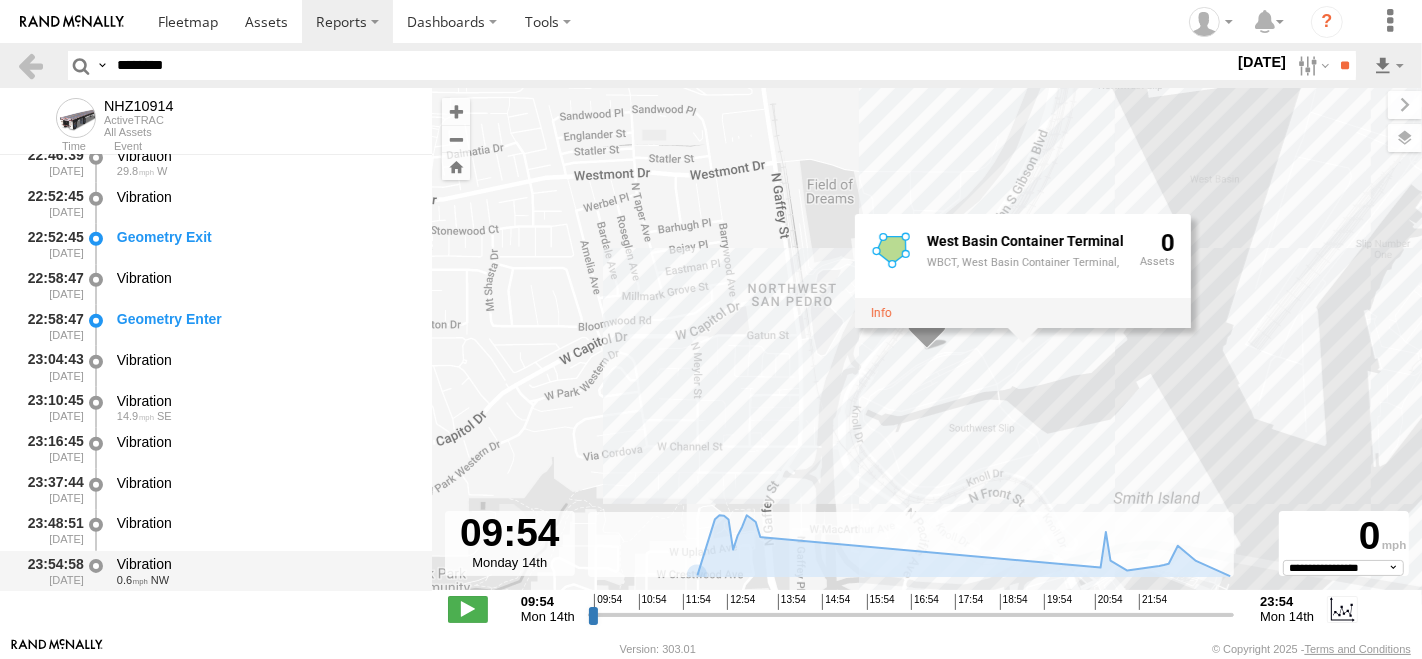 click on "Vibration" at bounding box center (265, 564) 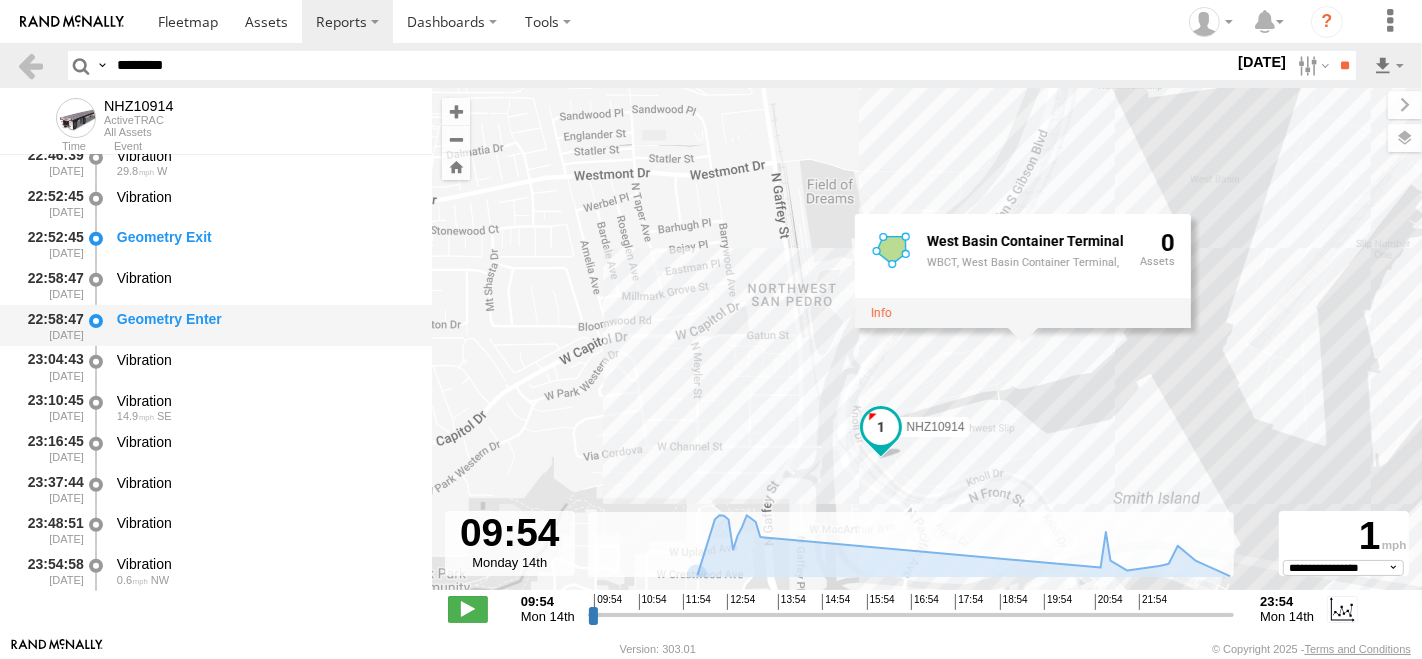 click on "Geometry Enter" at bounding box center [265, 319] 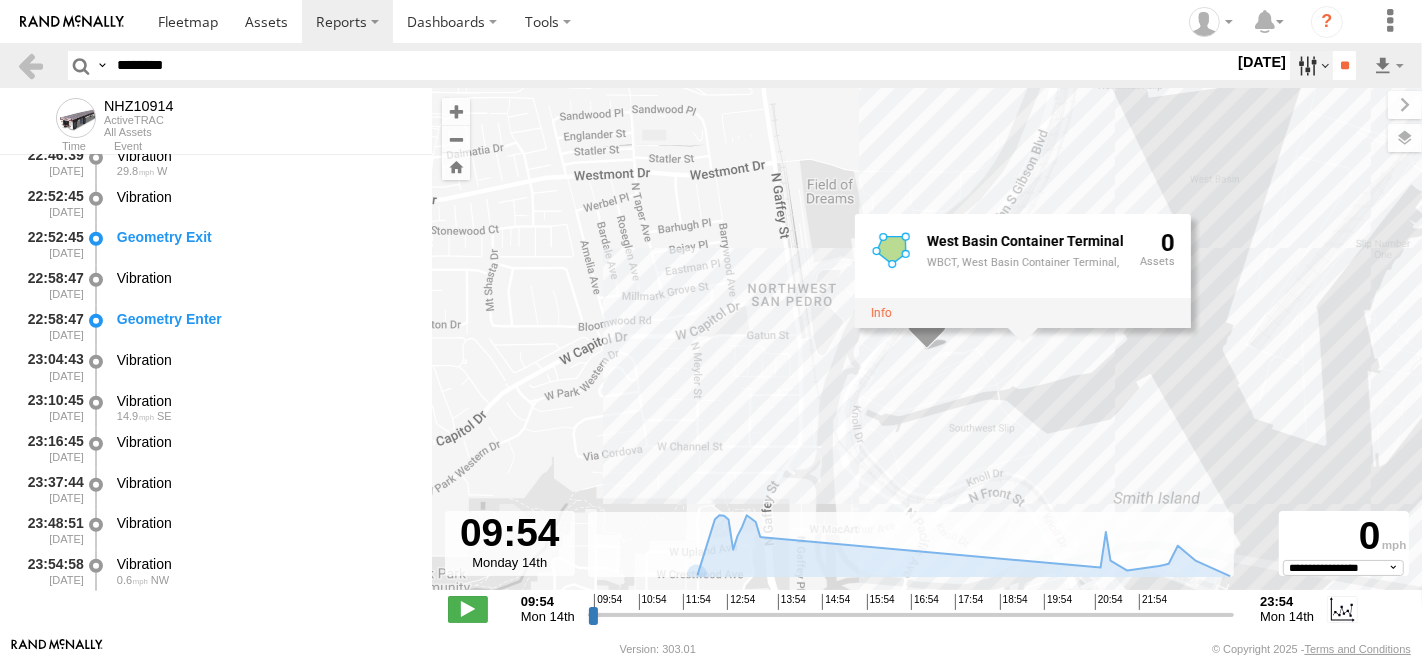 click at bounding box center [1311, 65] 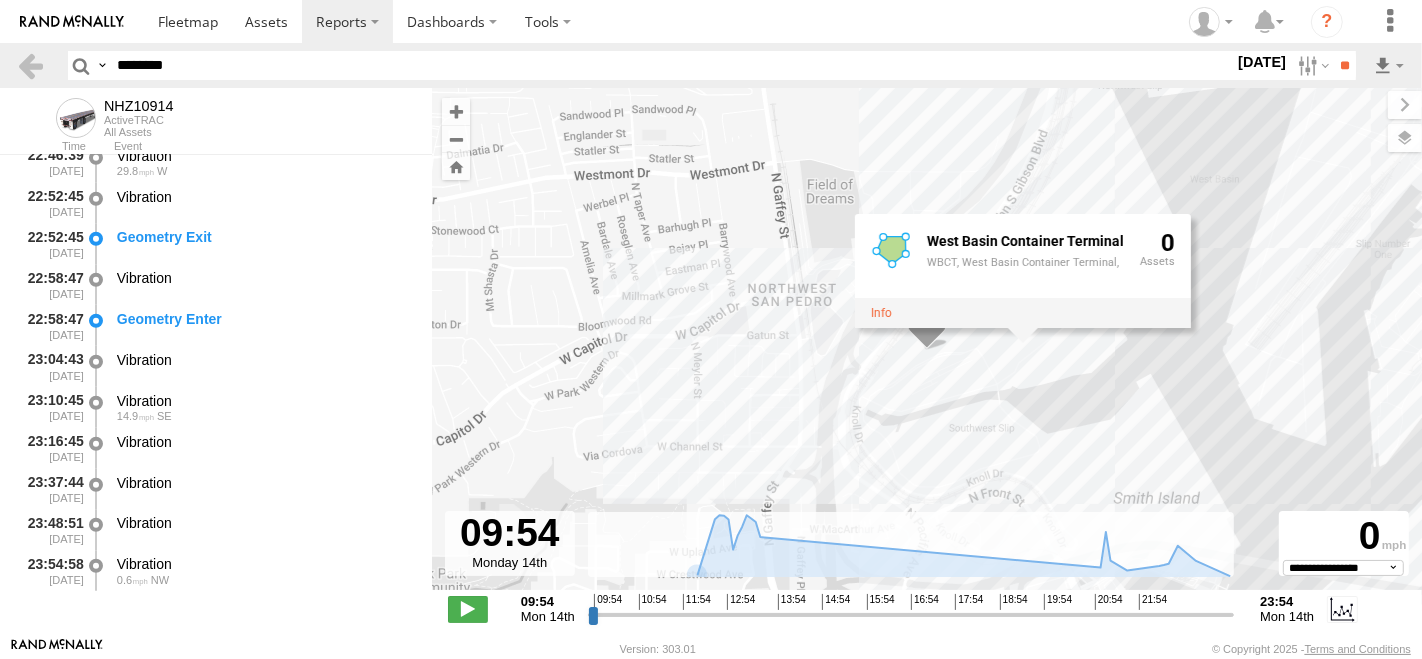 click at bounding box center (0, 0) 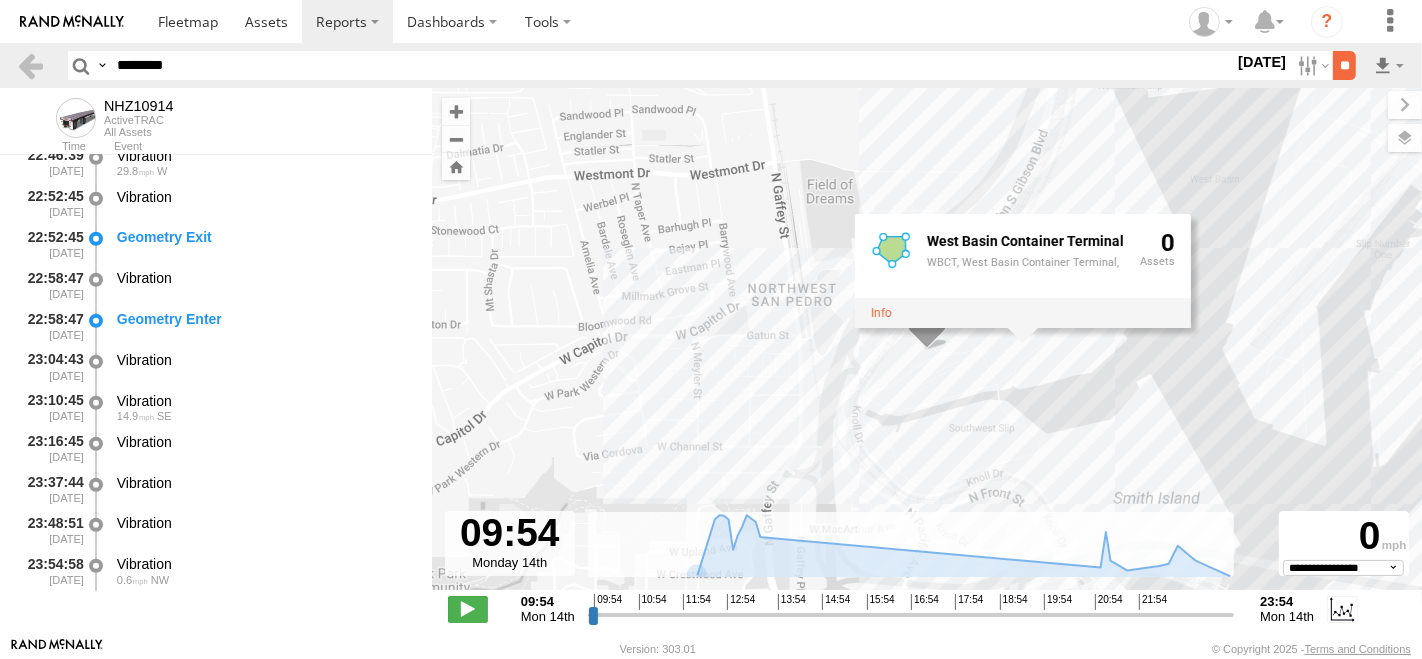 click on "**" at bounding box center [1344, 65] 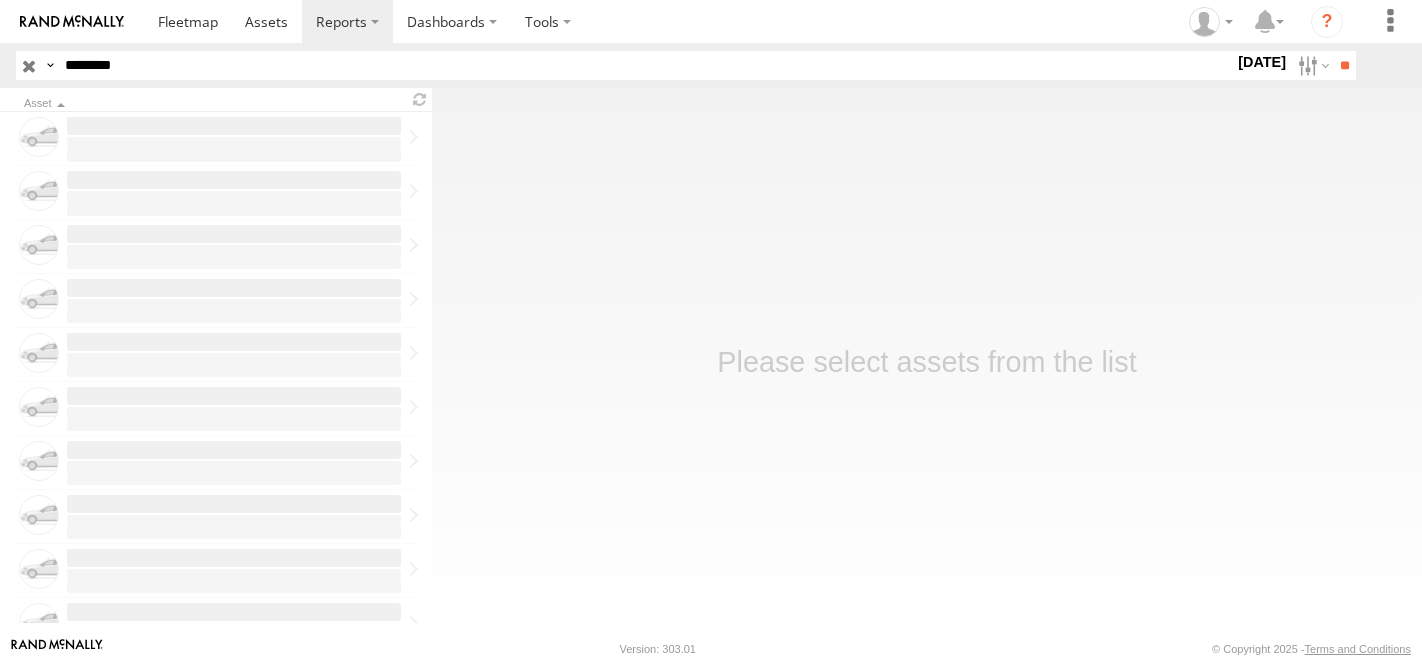 scroll, scrollTop: 0, scrollLeft: 0, axis: both 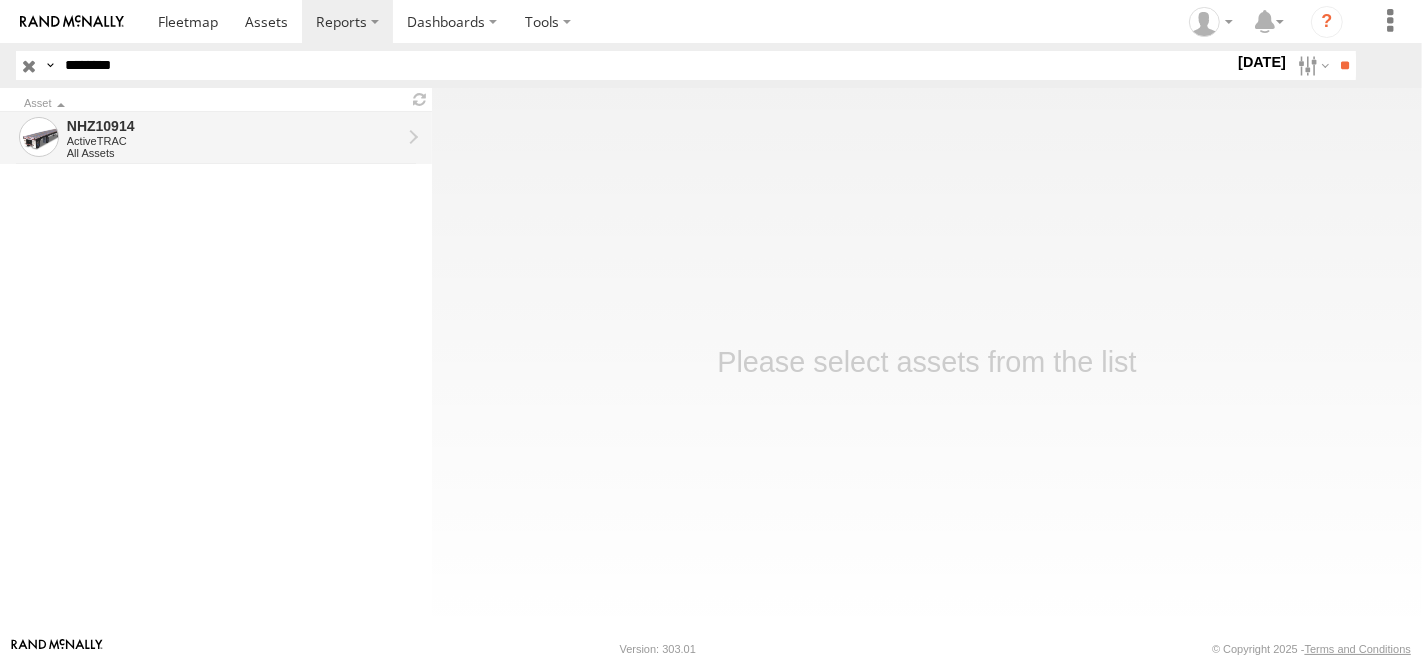 click on "ActiveTRAC" at bounding box center [234, 141] 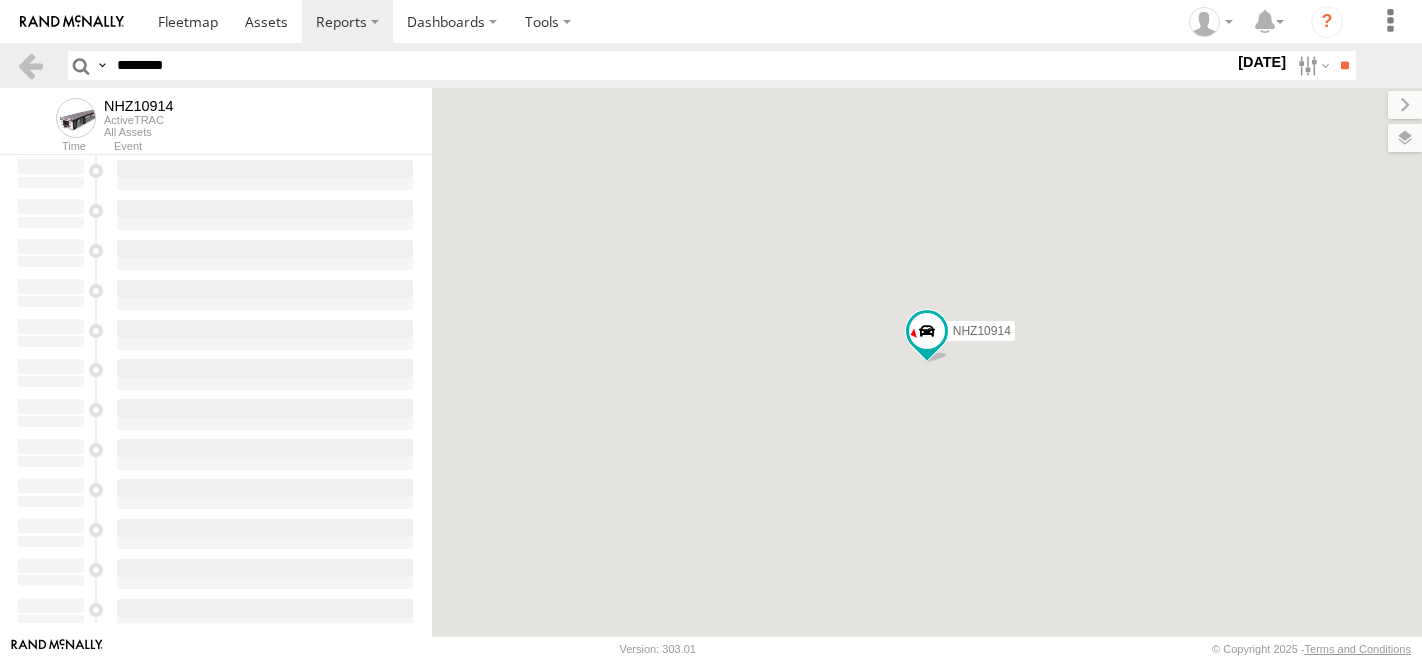scroll, scrollTop: 0, scrollLeft: 0, axis: both 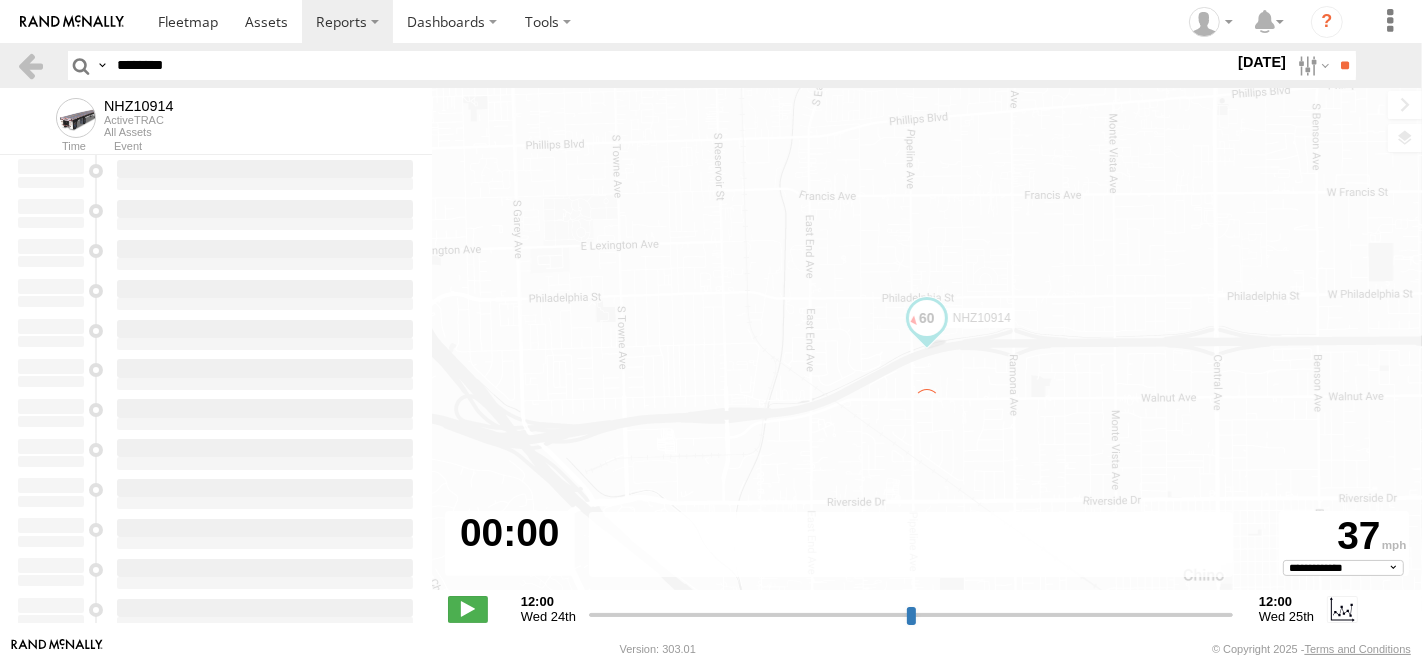 type on "**********" 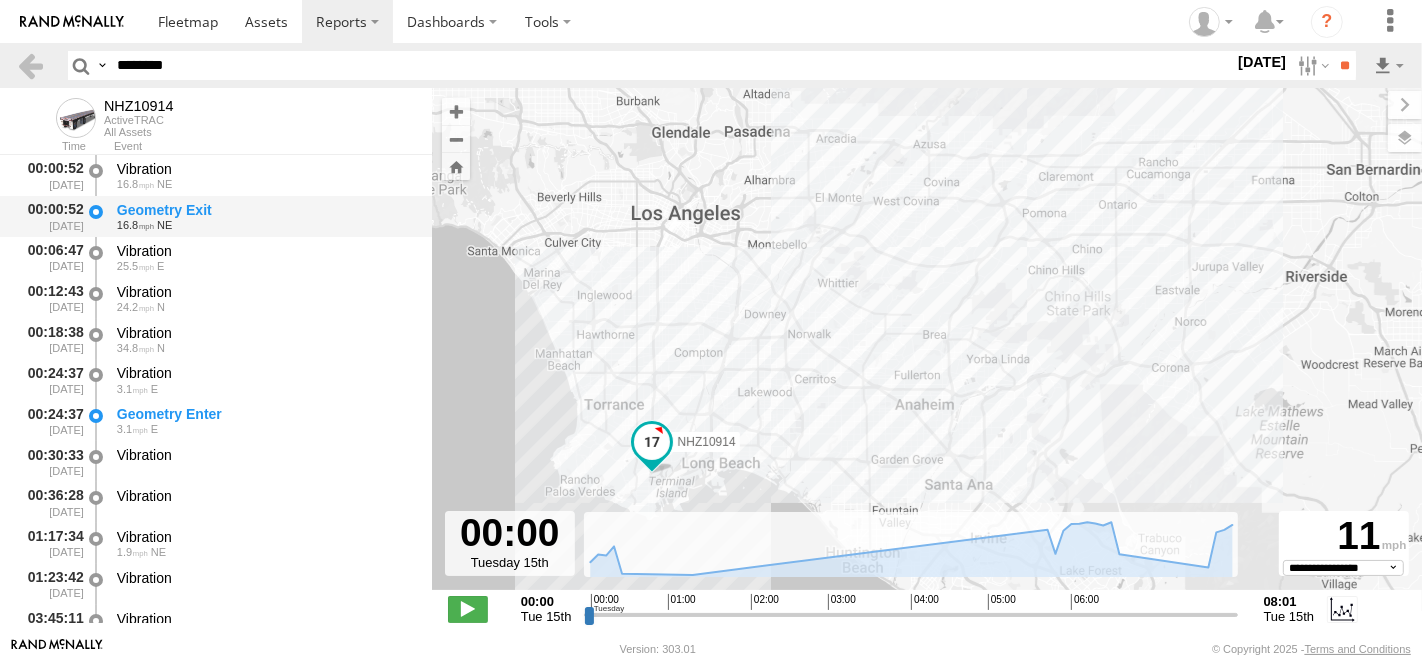 click on "Geometry Exit" at bounding box center [265, 210] 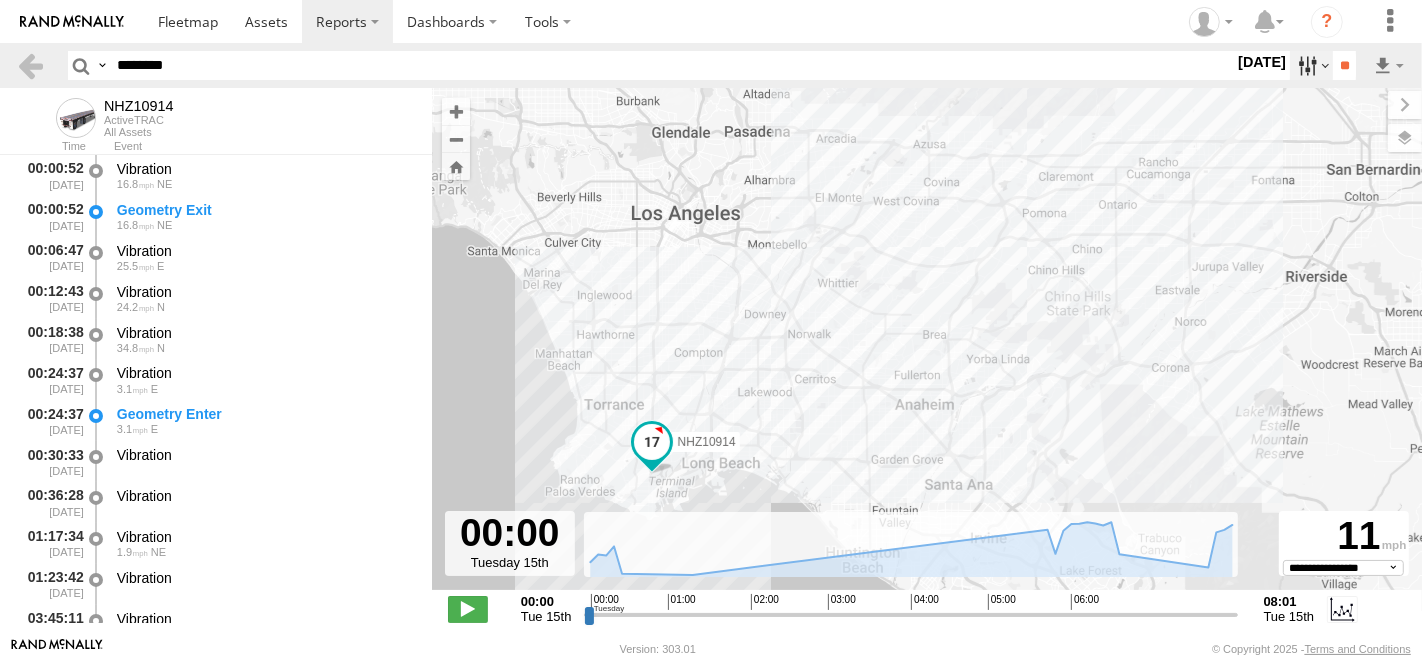 click at bounding box center [1311, 65] 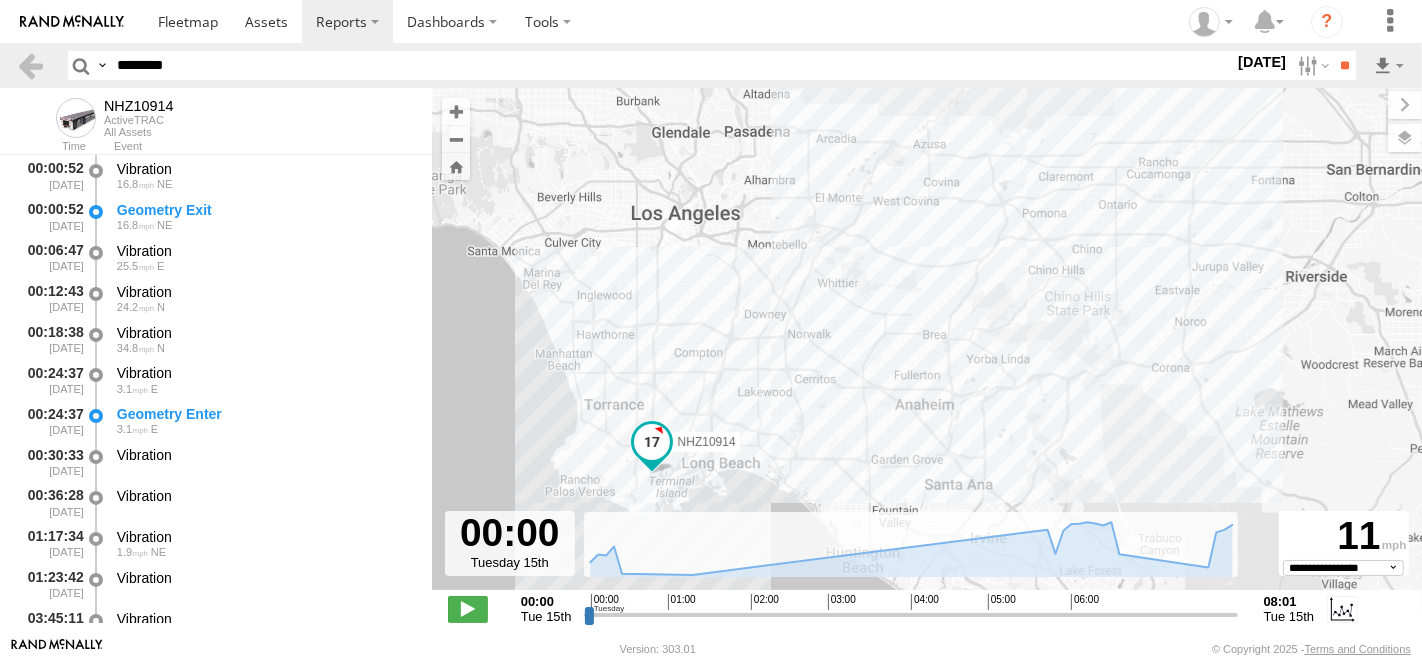 click at bounding box center [0, 0] 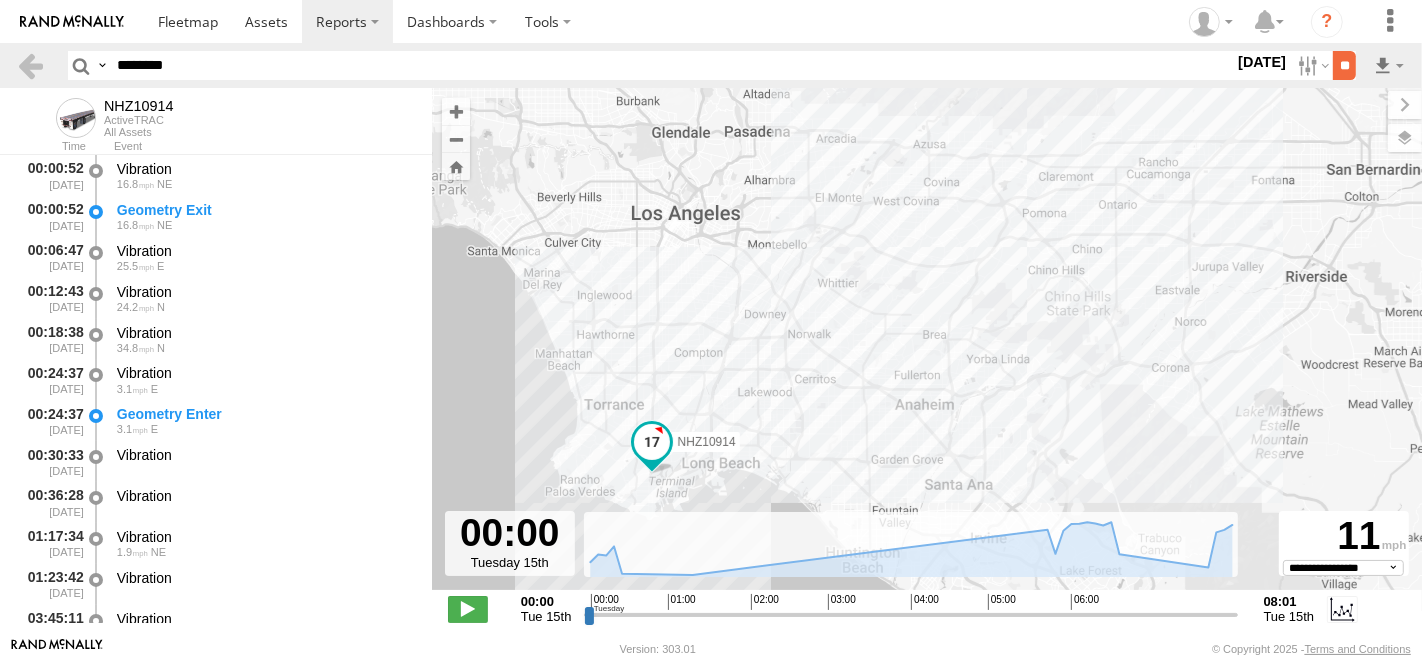 click on "**" at bounding box center [1344, 65] 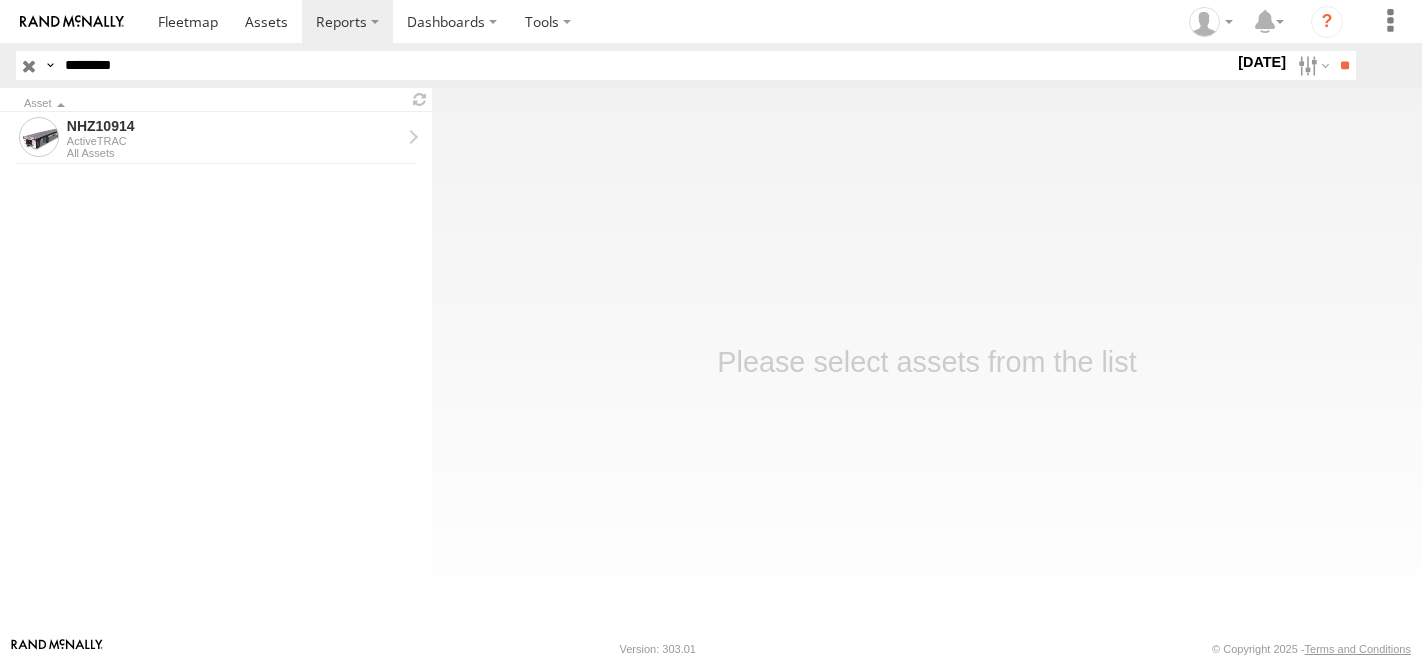 scroll, scrollTop: 0, scrollLeft: 0, axis: both 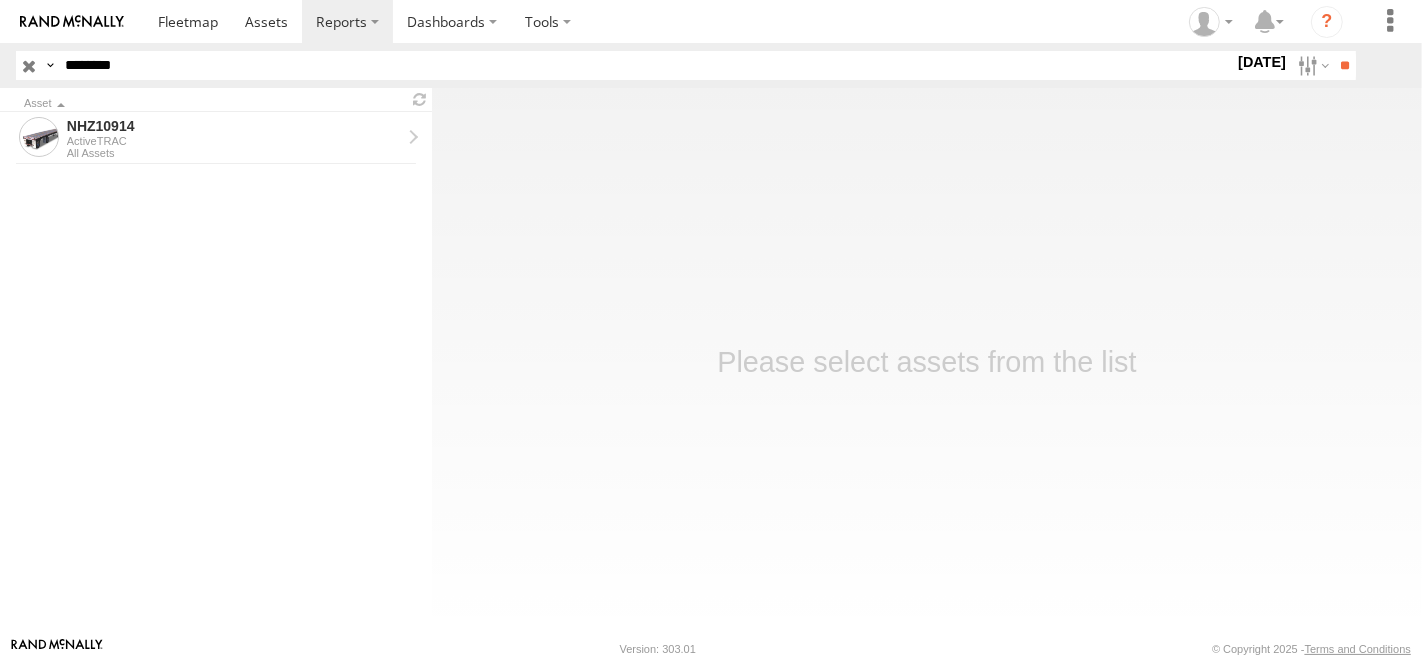 click on "********" at bounding box center [645, 65] 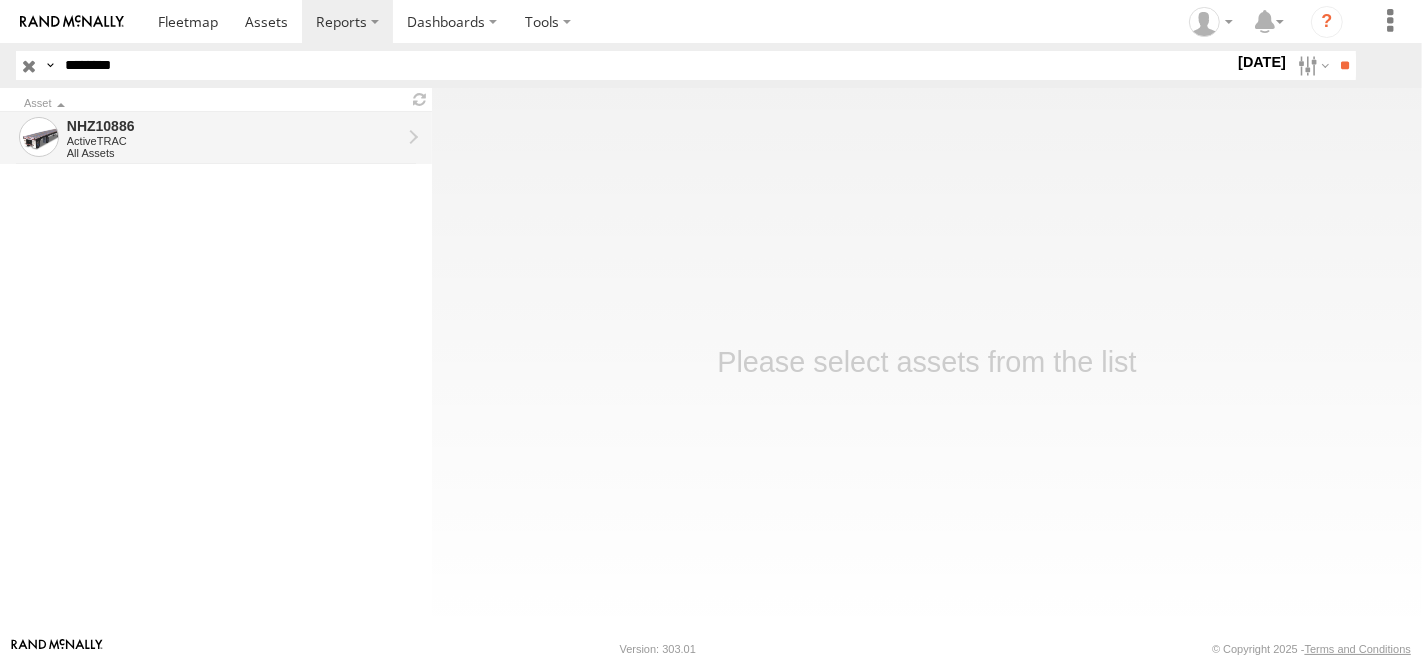 click on "ActiveTRAC" at bounding box center (234, 141) 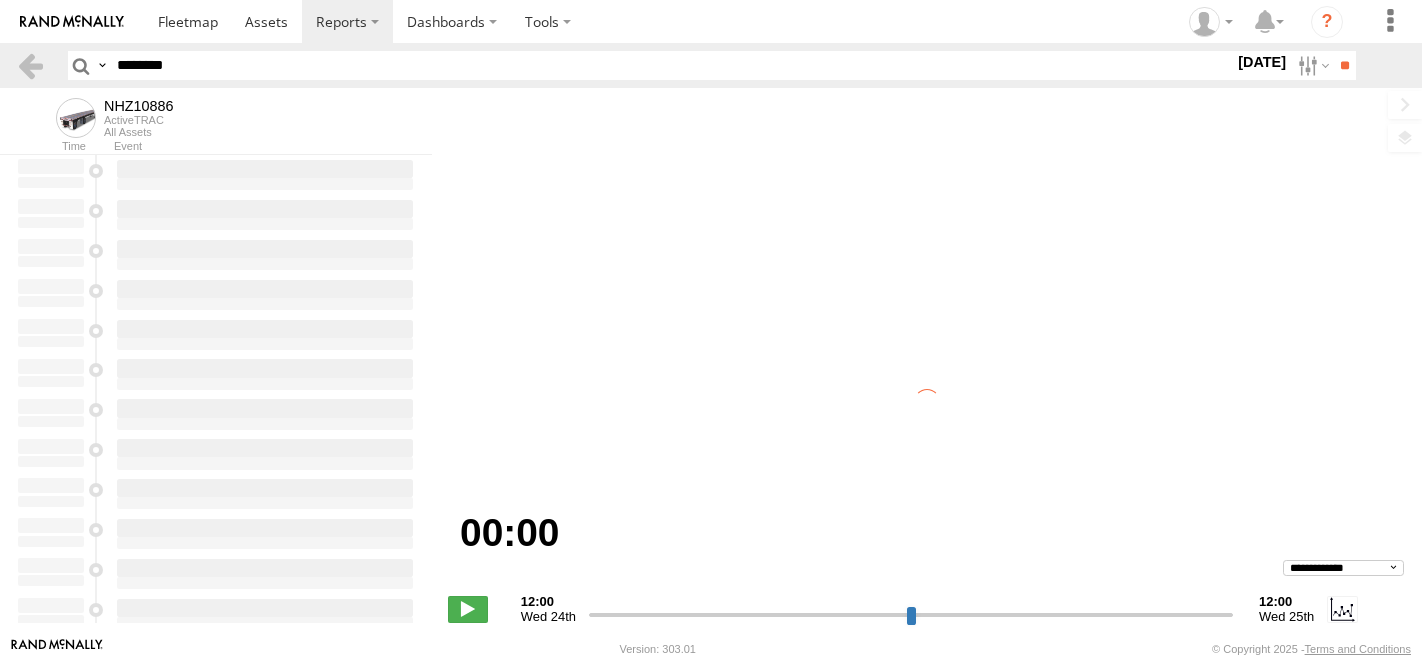 scroll, scrollTop: 0, scrollLeft: 0, axis: both 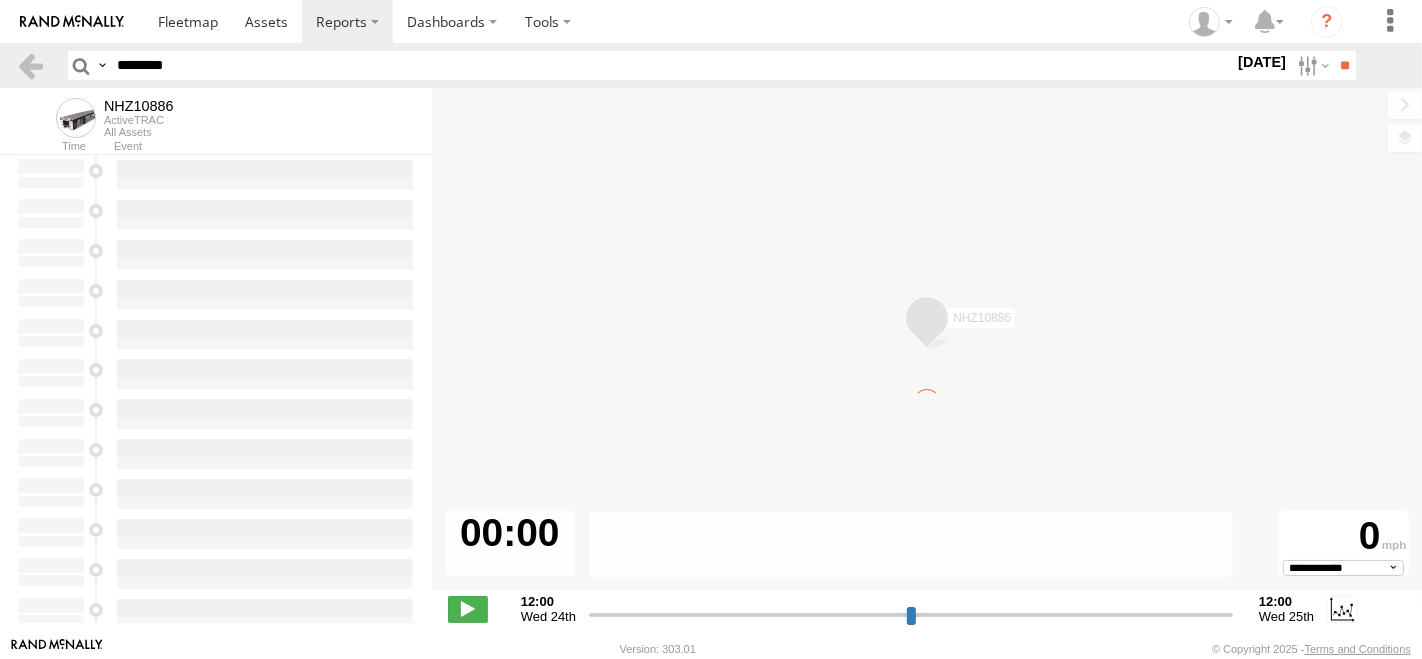 type on "**********" 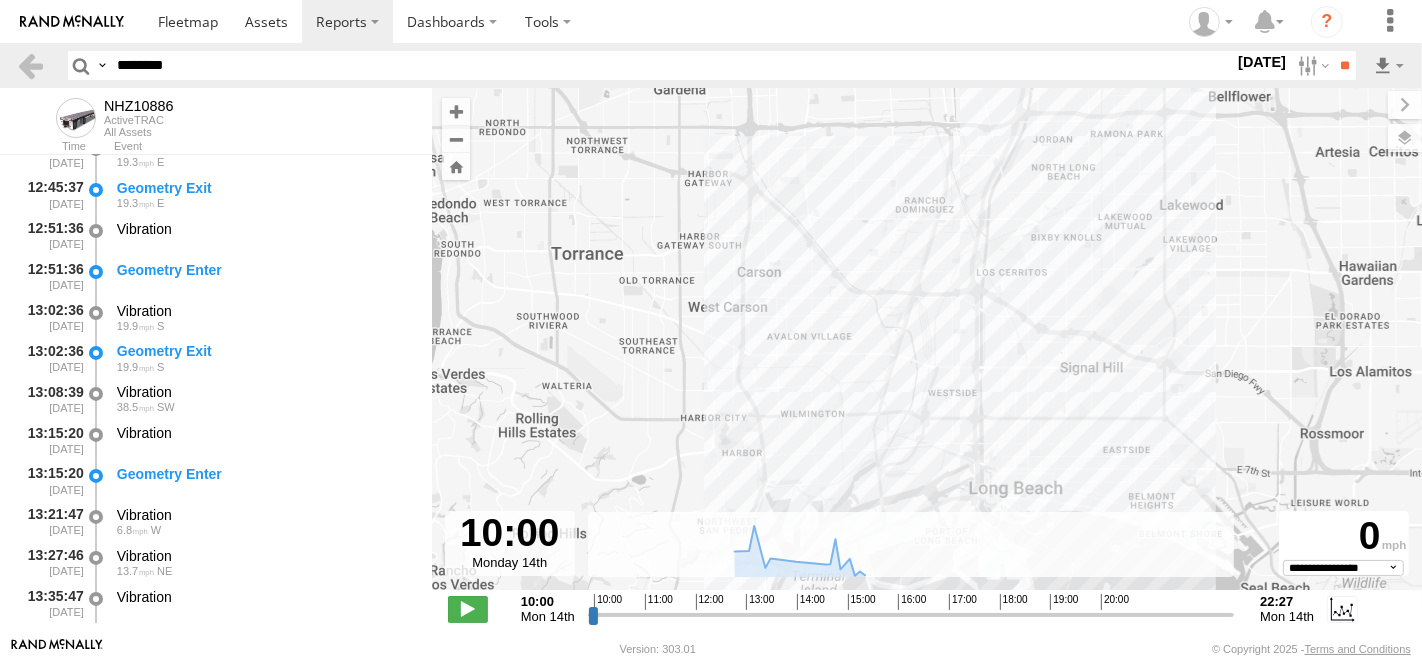 scroll, scrollTop: 333, scrollLeft: 0, axis: vertical 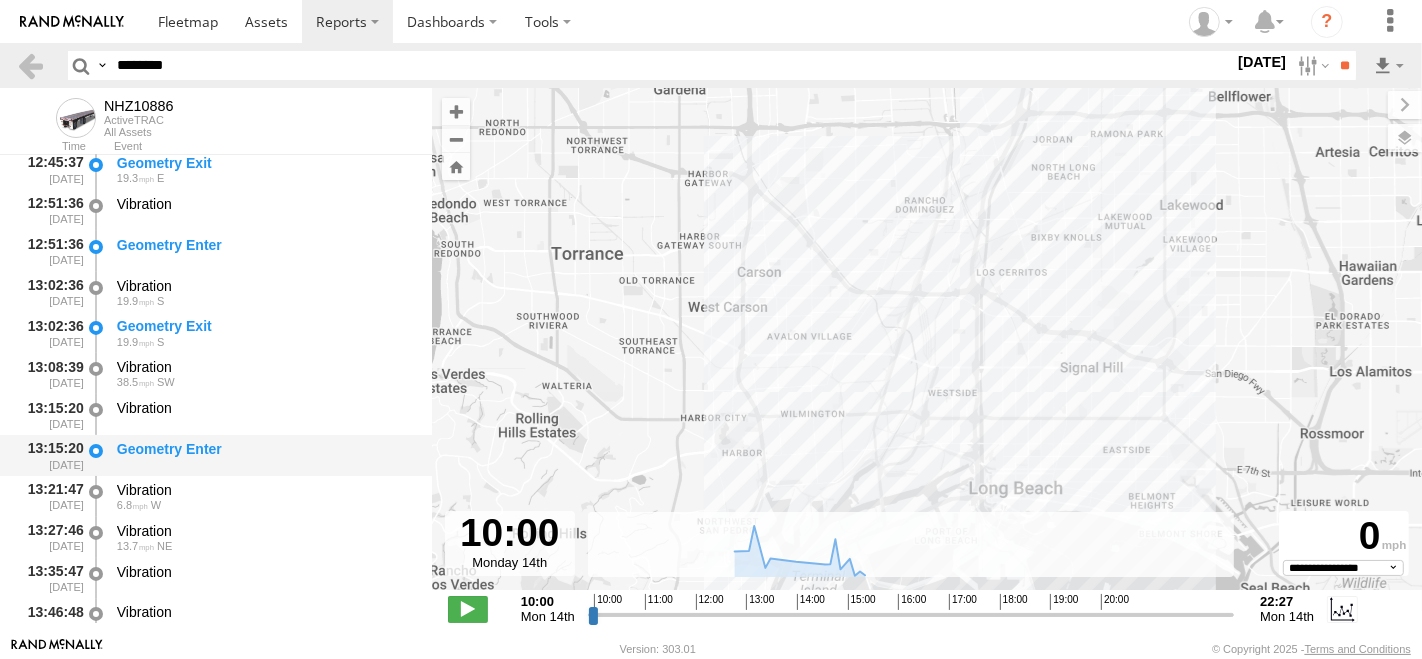 click on "Geometry Enter" at bounding box center [265, 449] 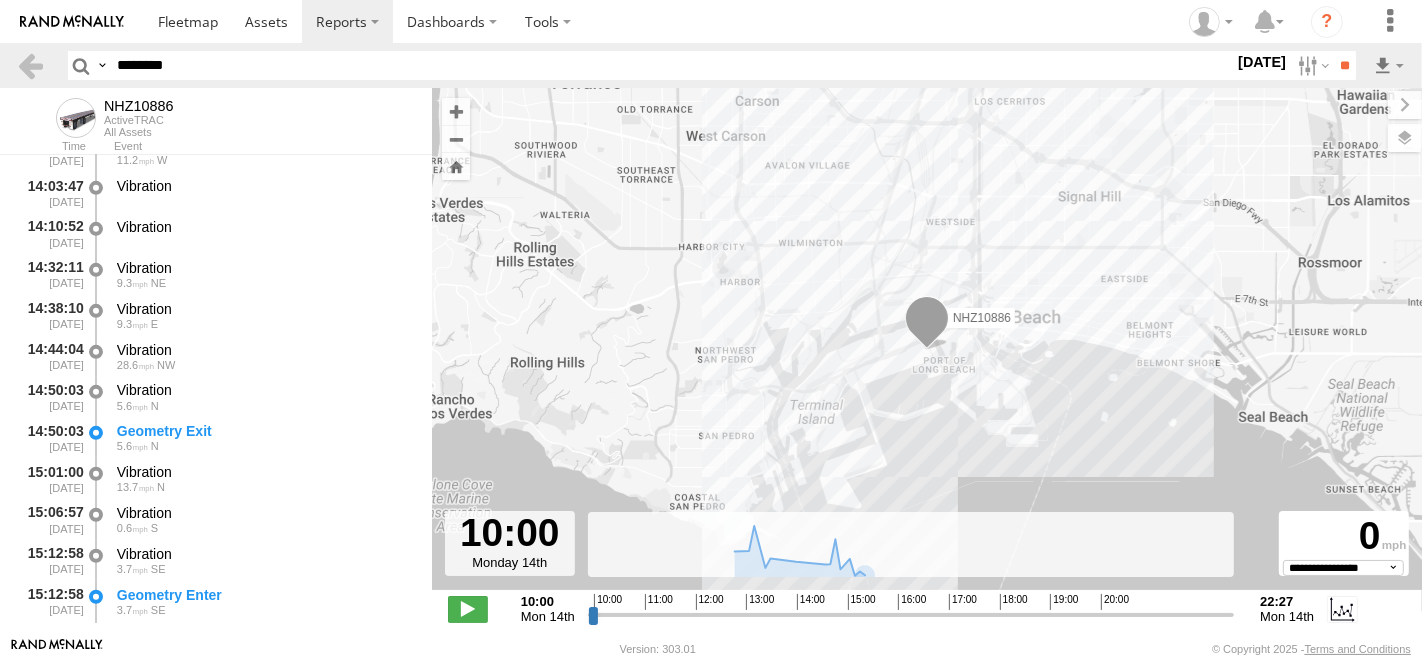 scroll, scrollTop: 888, scrollLeft: 0, axis: vertical 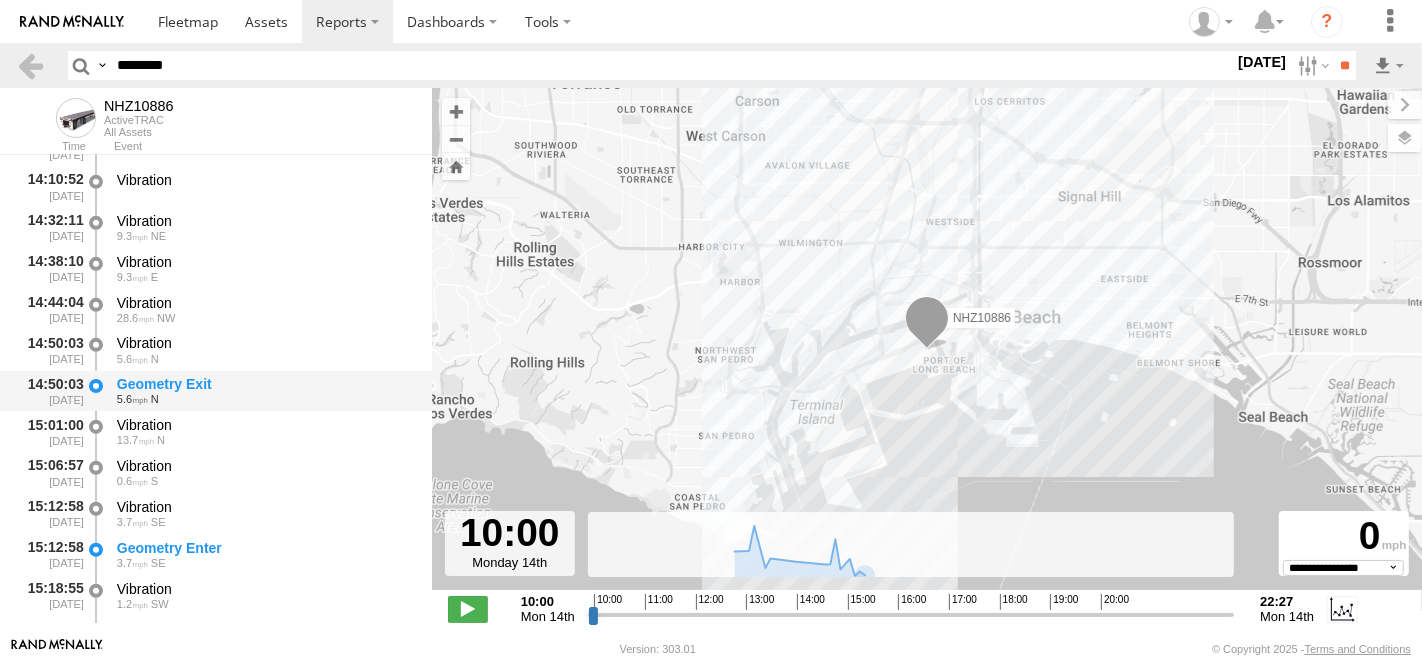 click on "Geometry Exit" at bounding box center [265, 384] 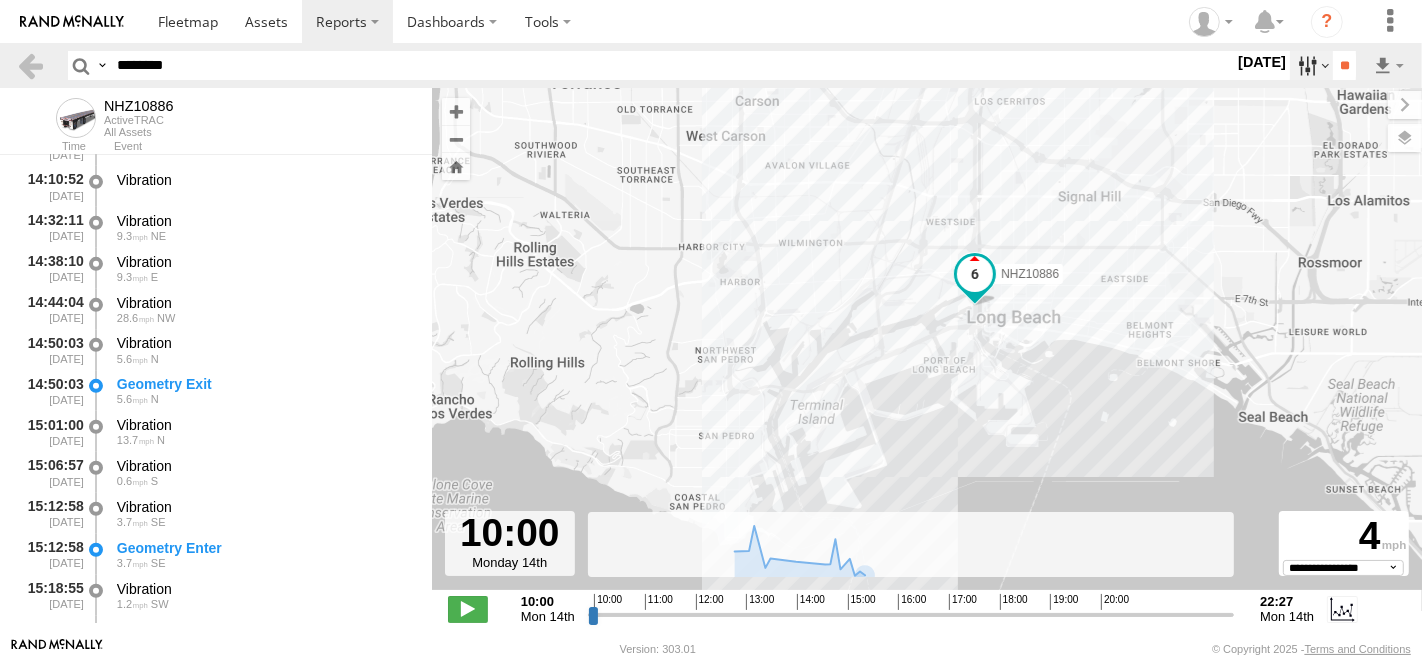click at bounding box center (1311, 65) 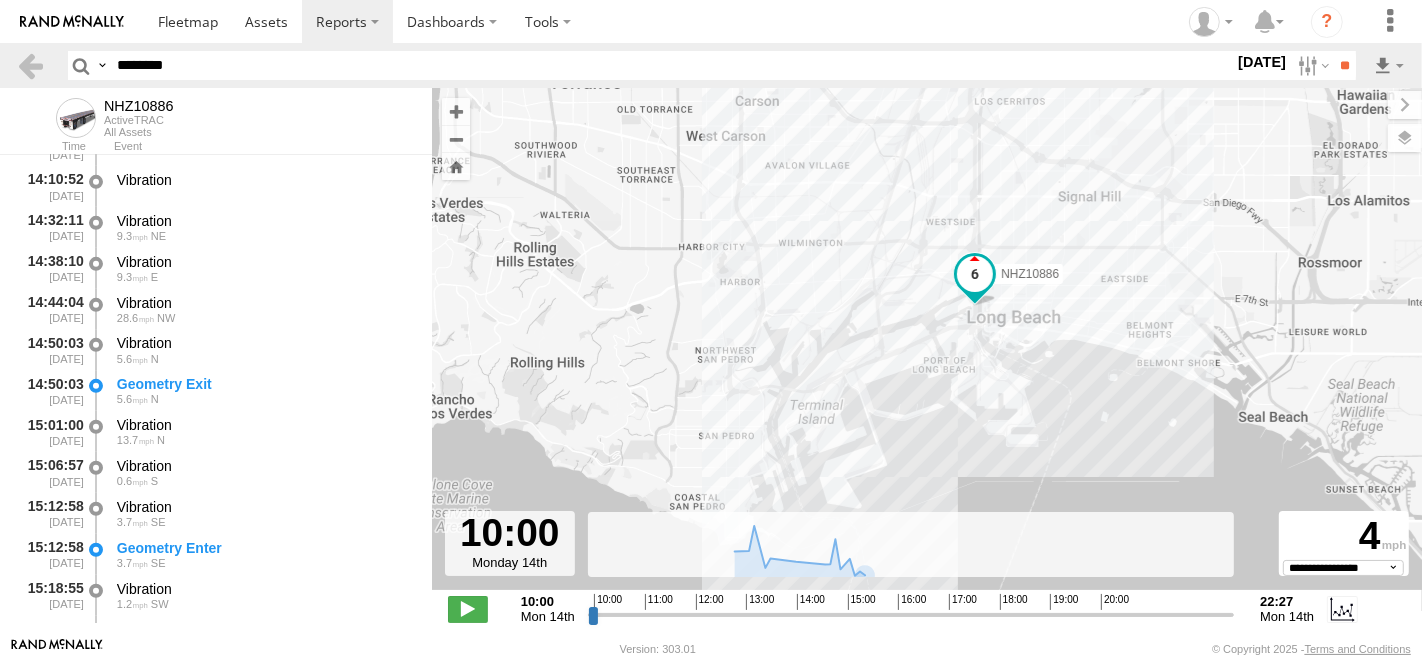 click at bounding box center [0, 0] 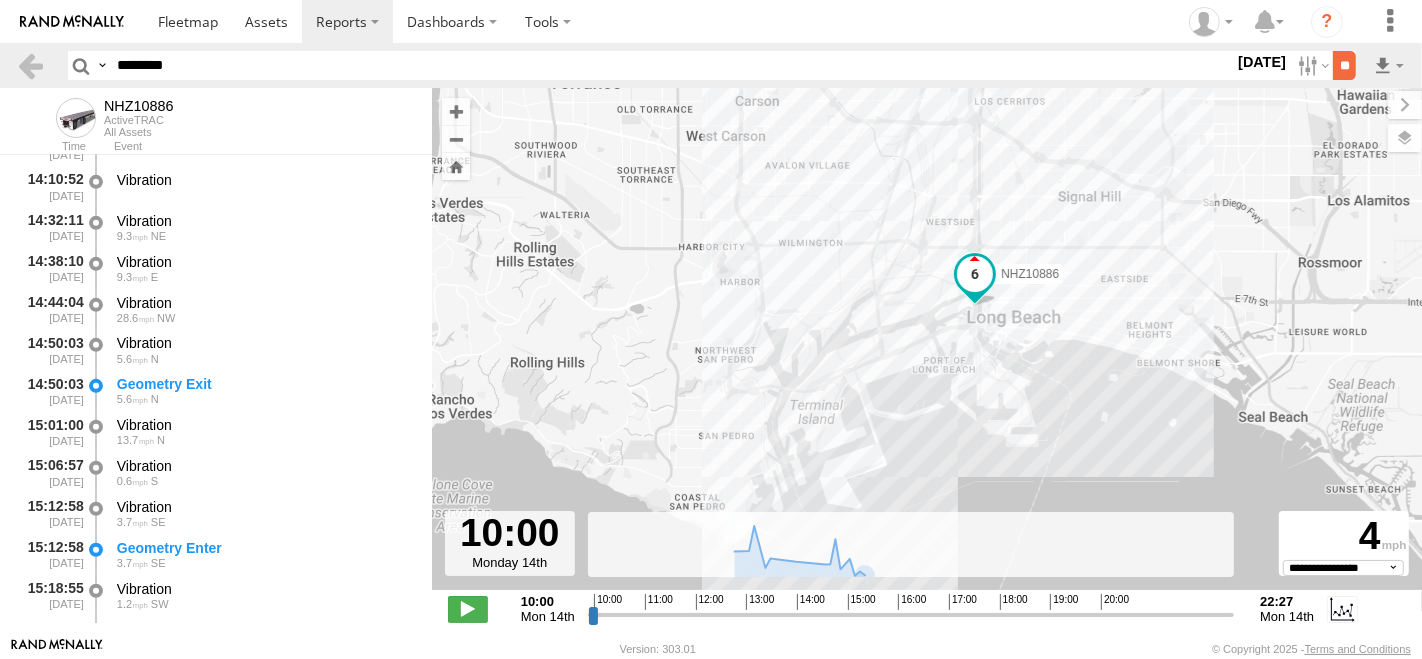 click on "**" at bounding box center [1344, 65] 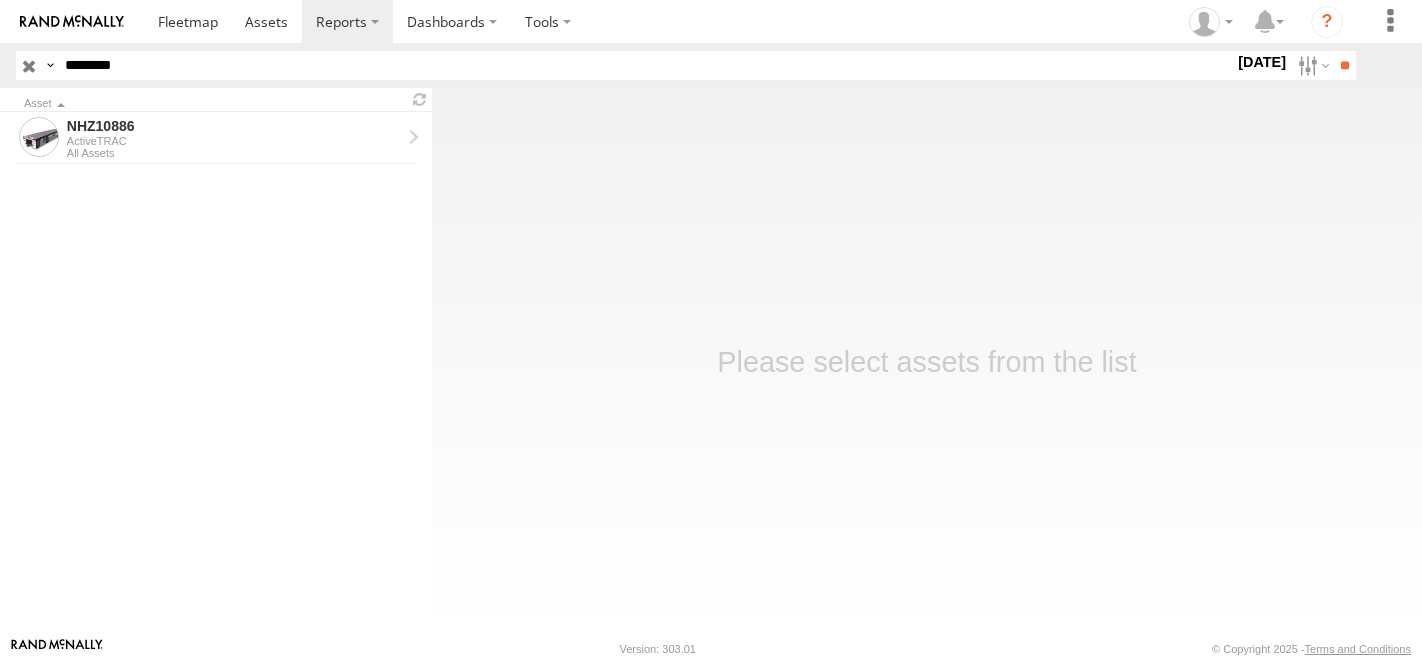 scroll, scrollTop: 0, scrollLeft: 0, axis: both 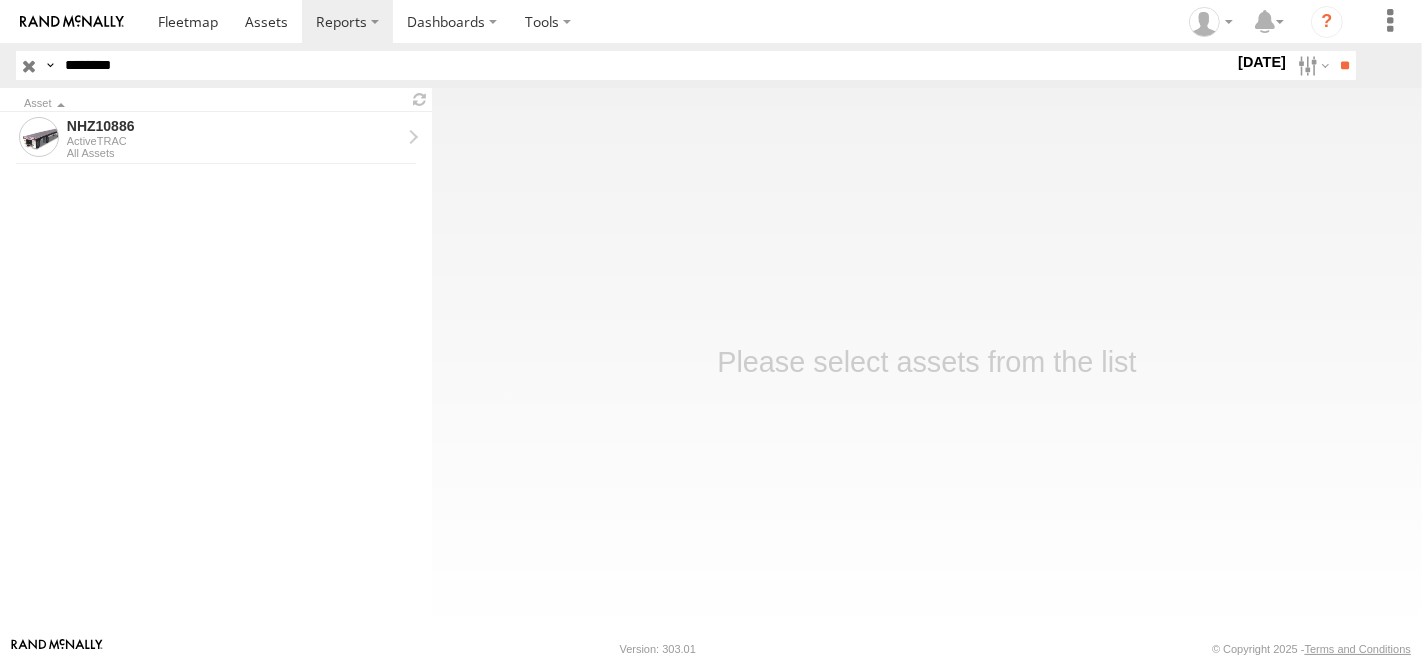 type on "********" 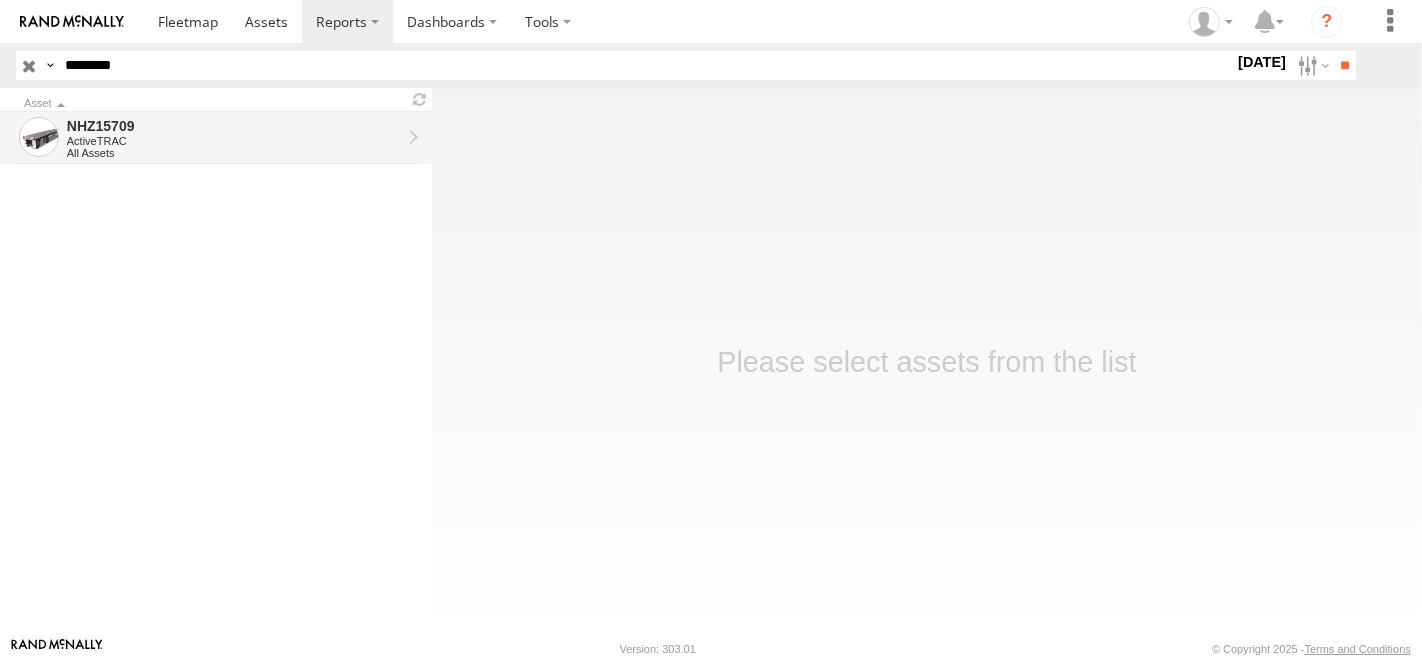 click on "All Assets" at bounding box center [234, 153] 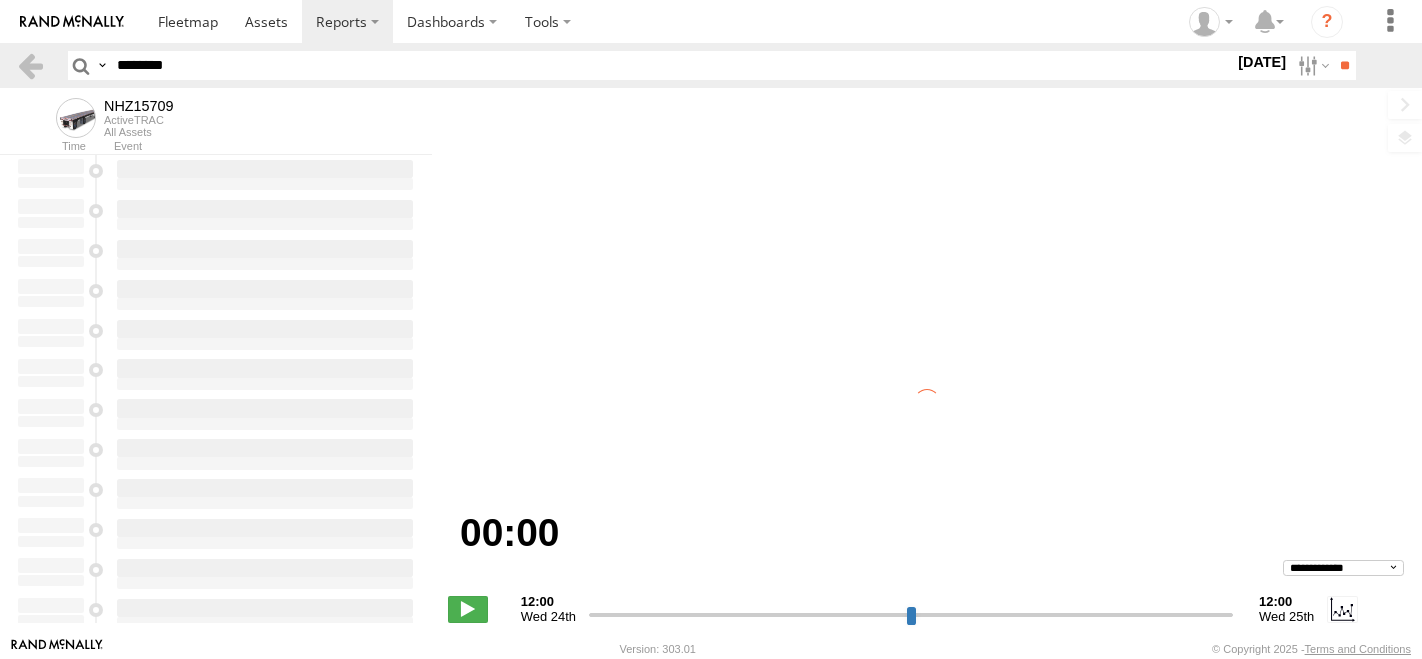 scroll, scrollTop: 0, scrollLeft: 0, axis: both 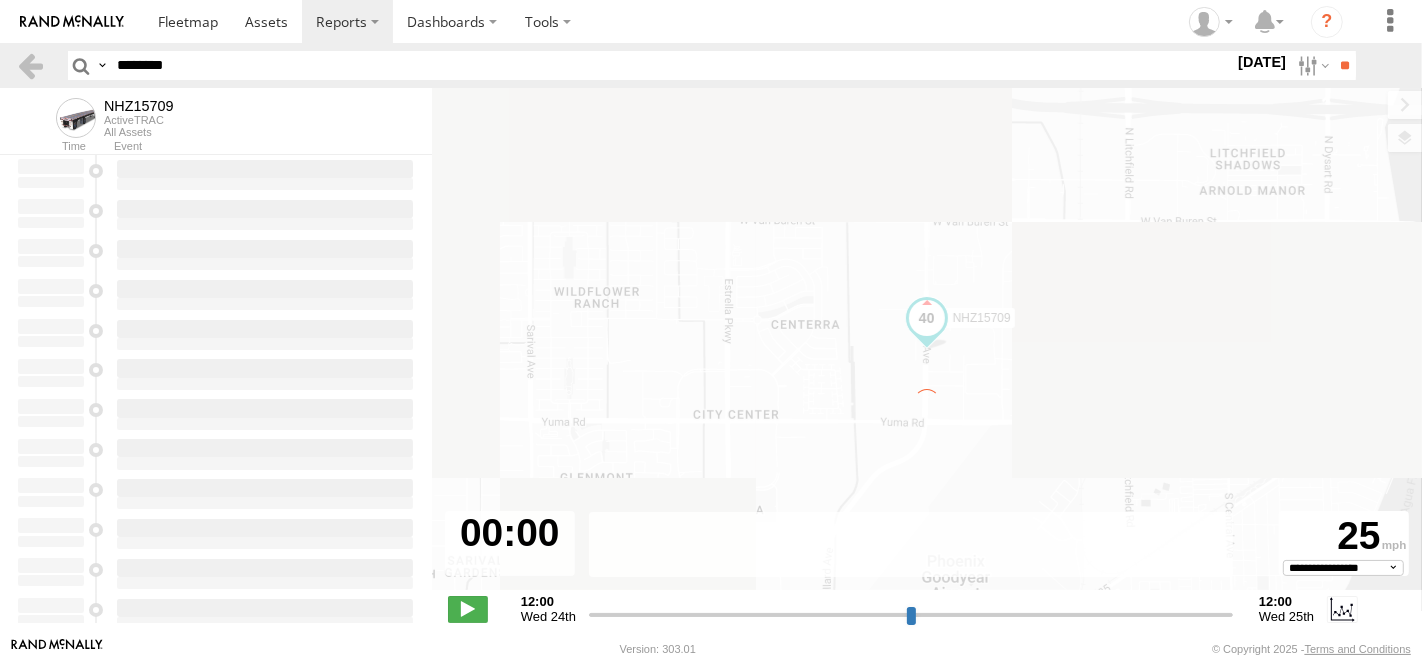 type on "**********" 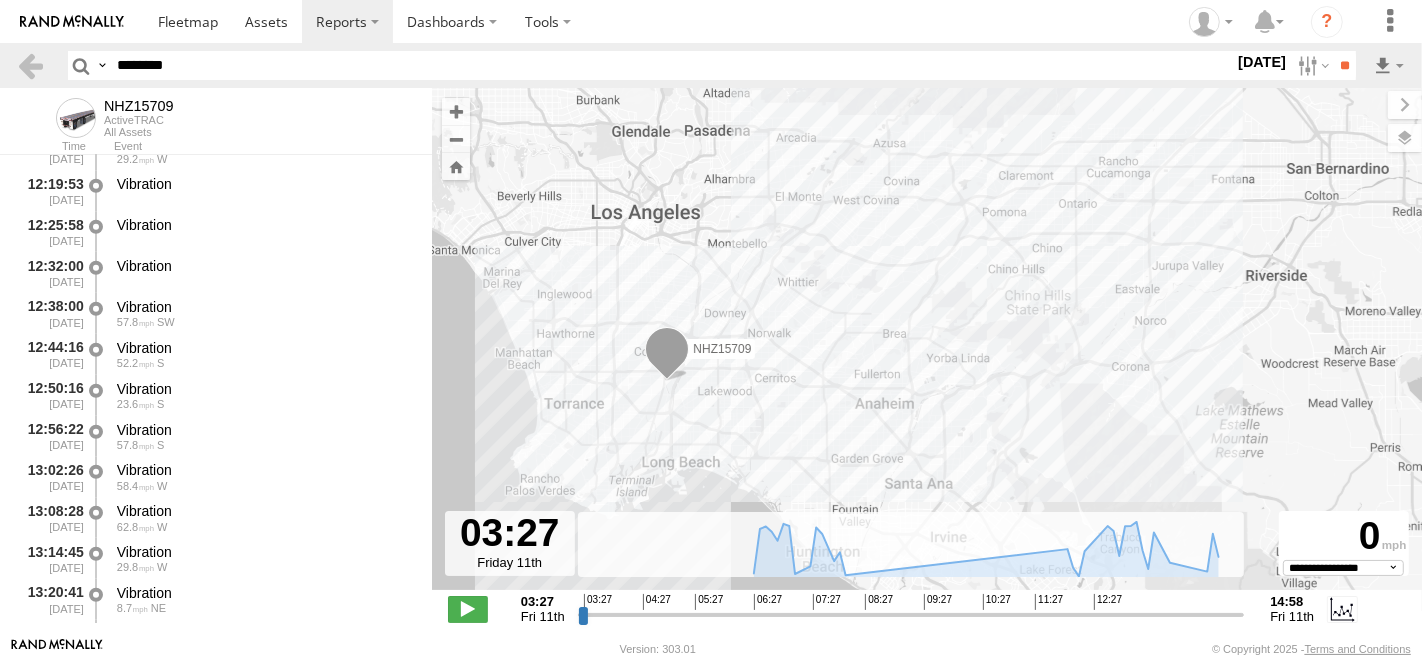 scroll, scrollTop: 1777, scrollLeft: 0, axis: vertical 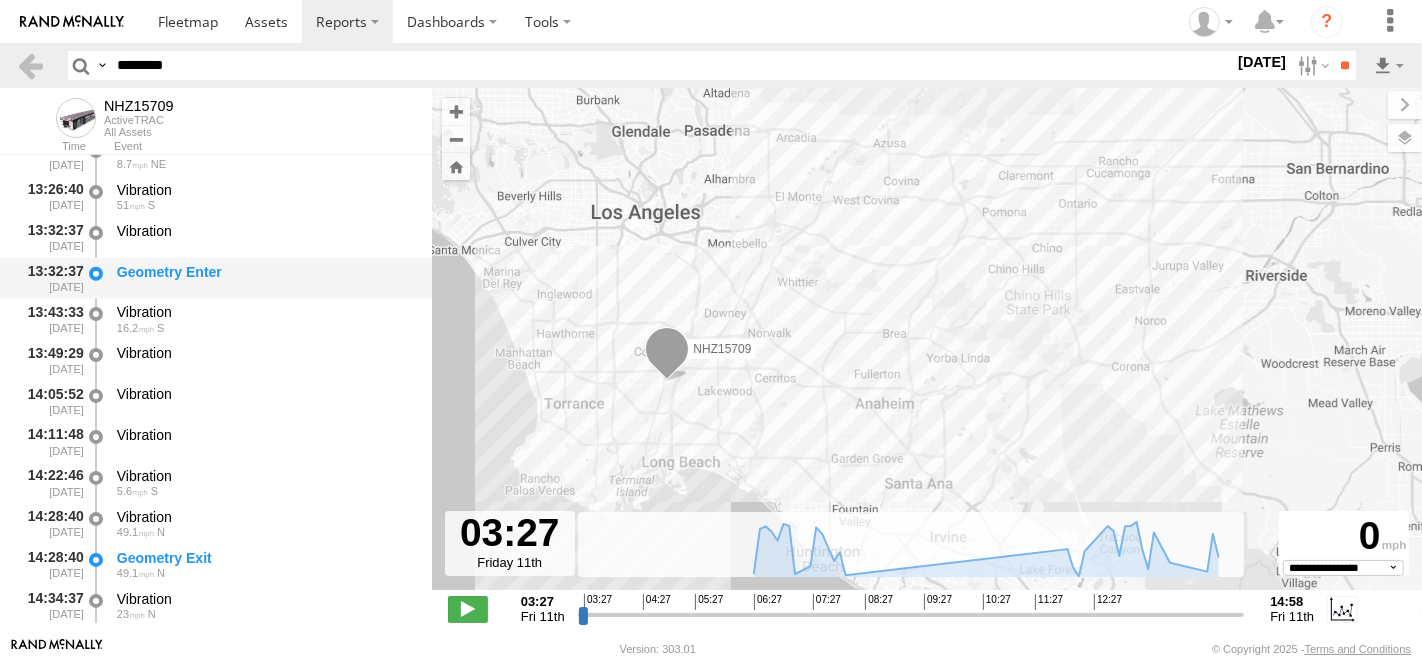 click on "Geometry Enter" at bounding box center (265, 272) 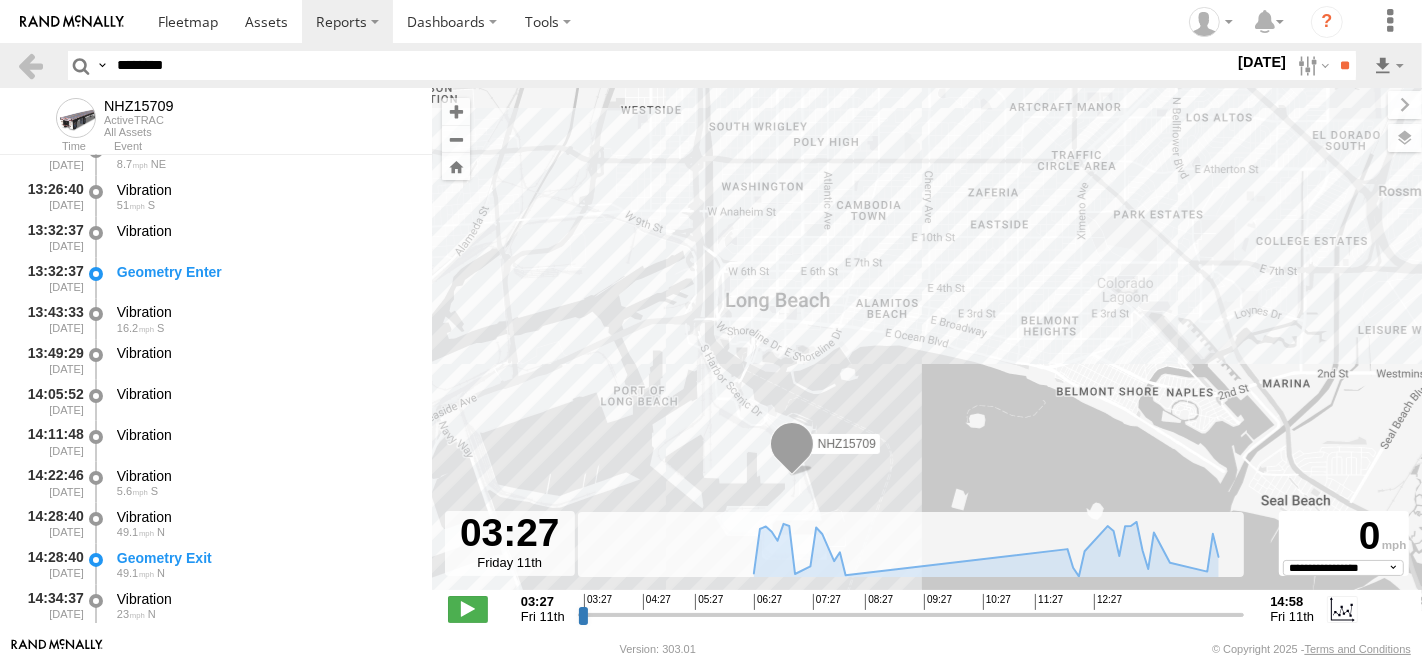 drag, startPoint x: 966, startPoint y: 377, endPoint x: 941, endPoint y: 244, distance: 135.32922 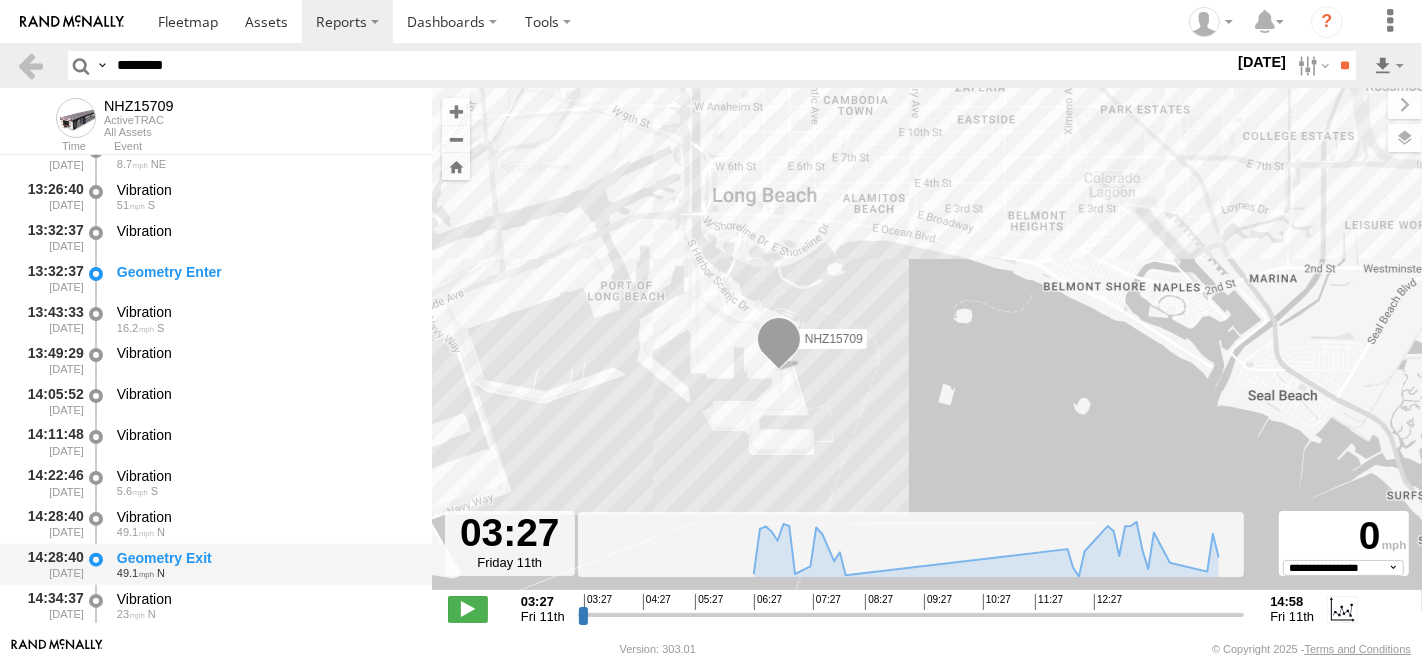click on "Geometry Exit" at bounding box center (265, 558) 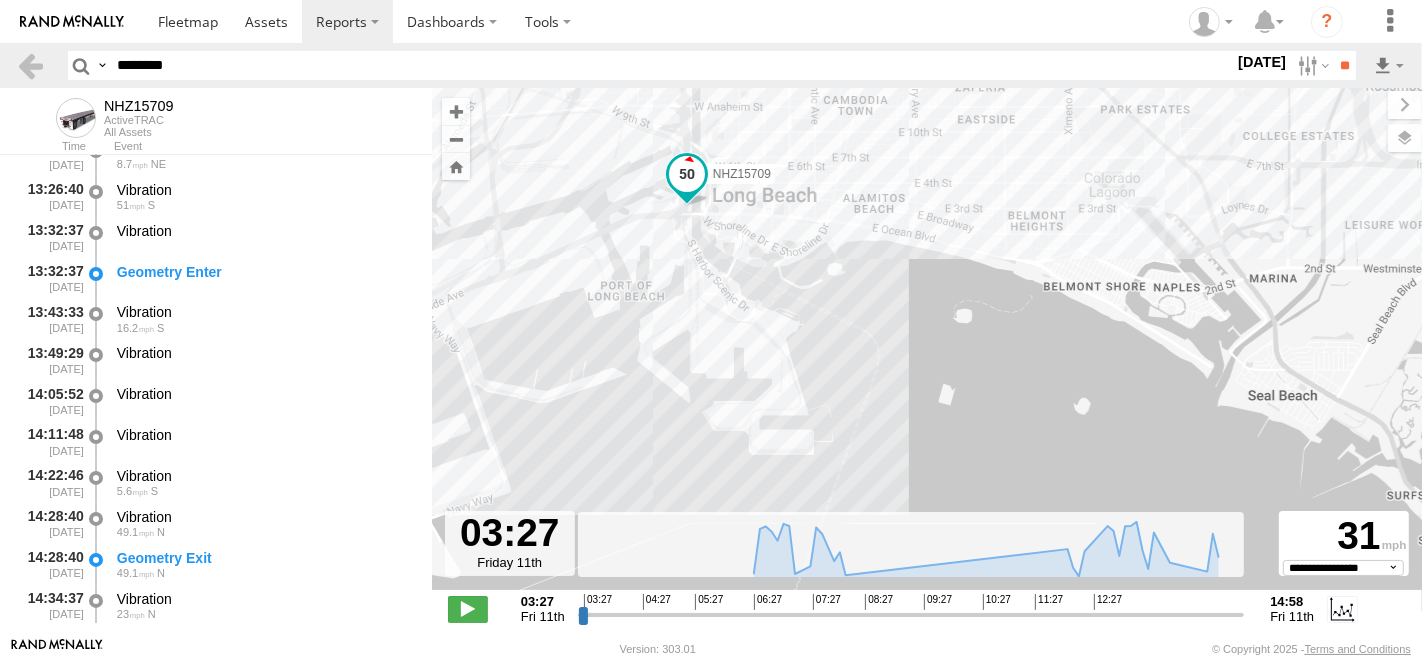 click on "********" at bounding box center [671, 65] 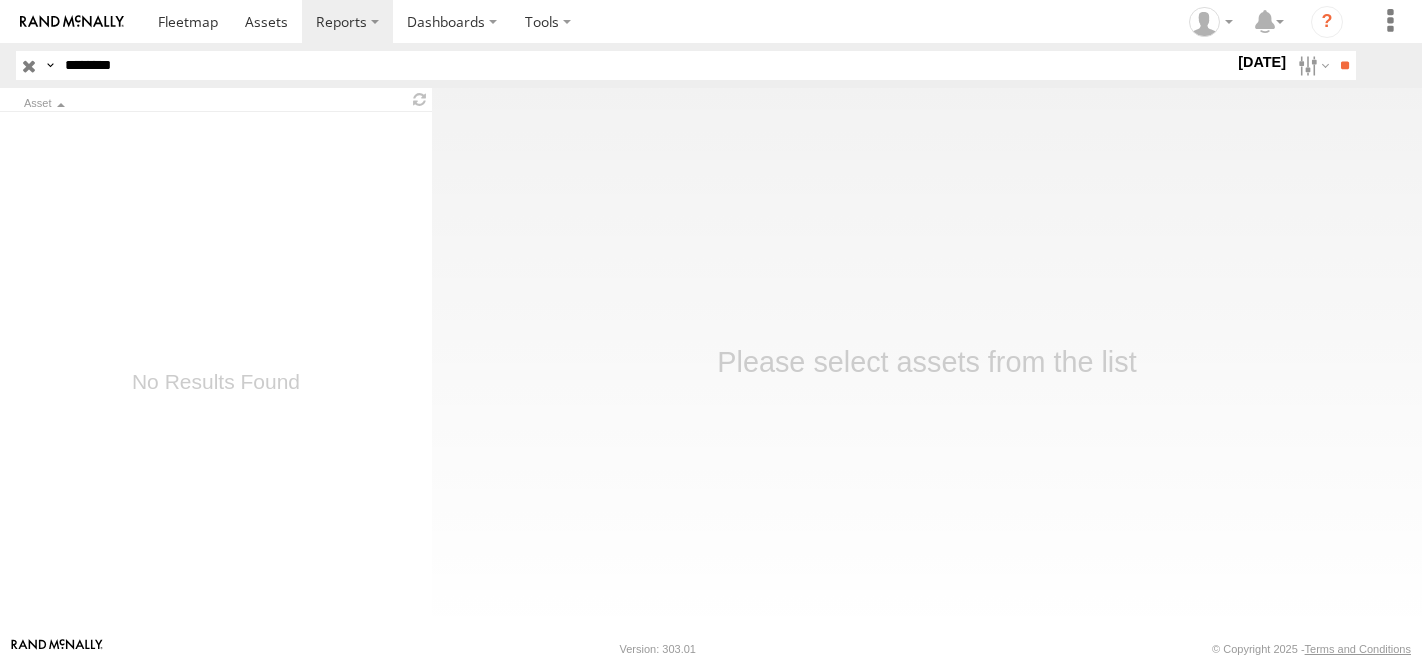 scroll, scrollTop: 0, scrollLeft: 0, axis: both 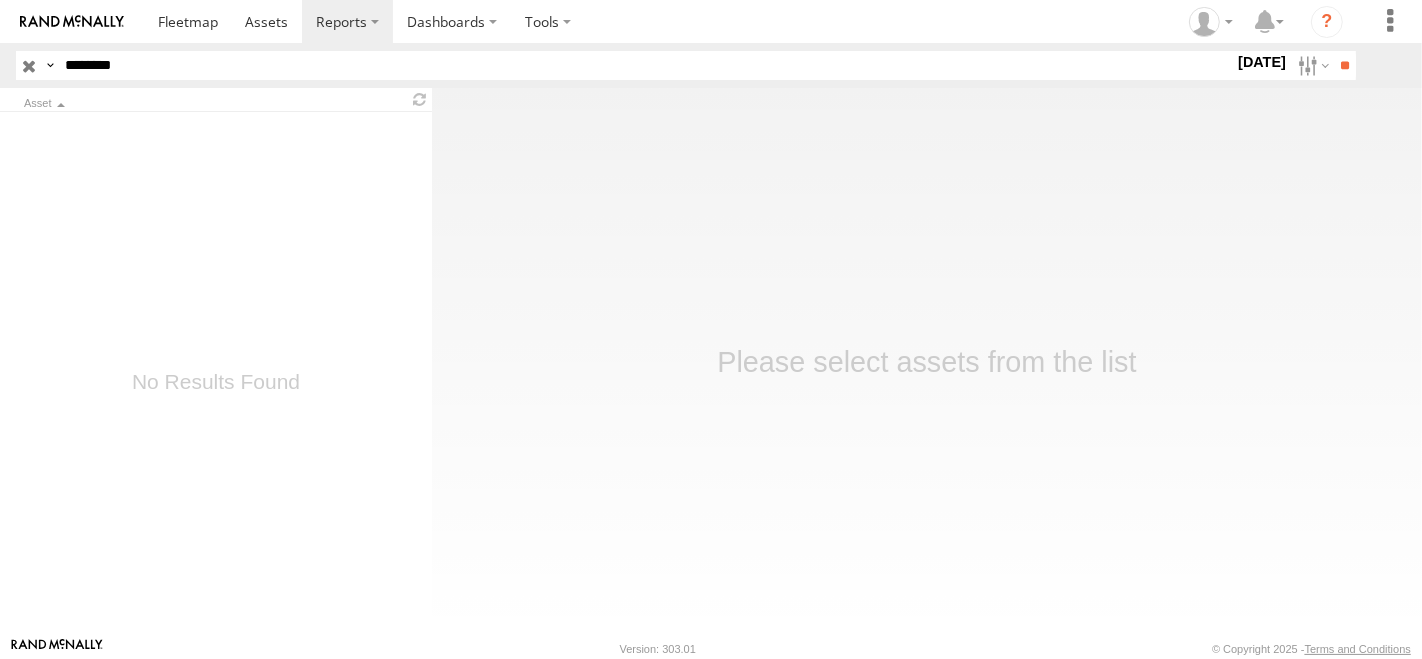 click at bounding box center [0, 0] 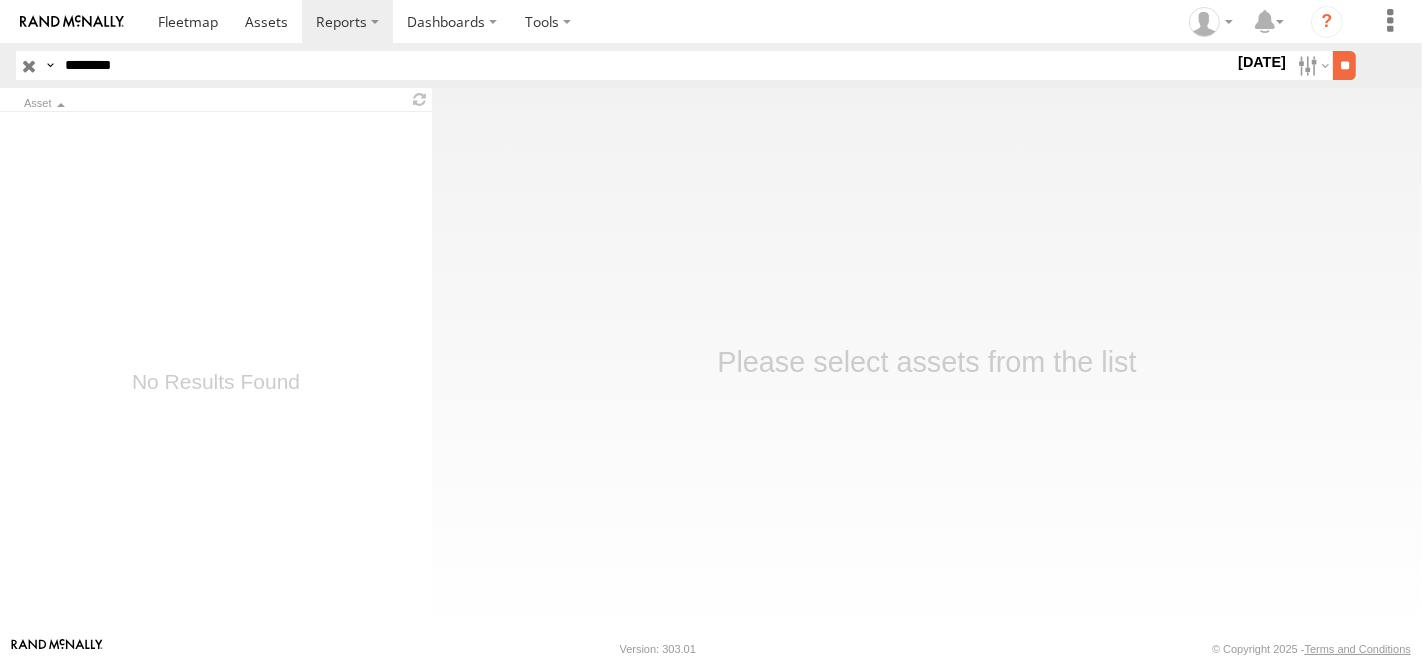 click on "**" at bounding box center [1344, 65] 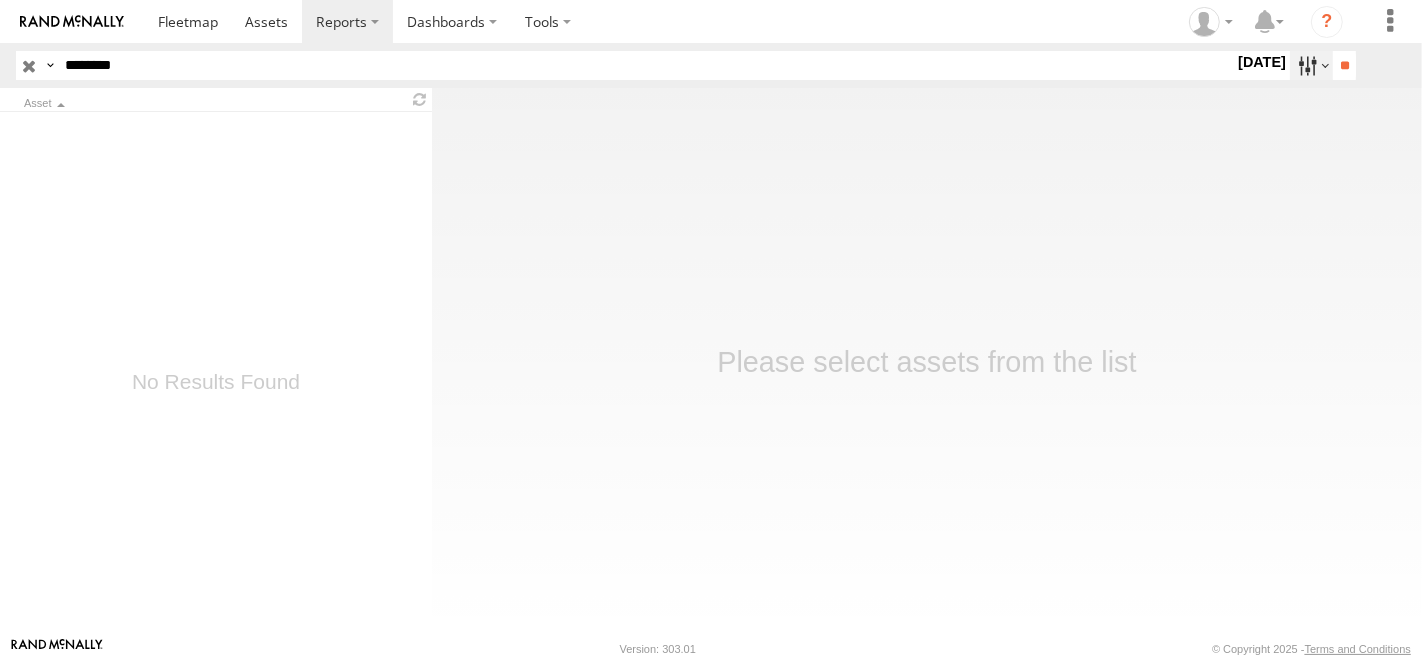 click at bounding box center (1311, 65) 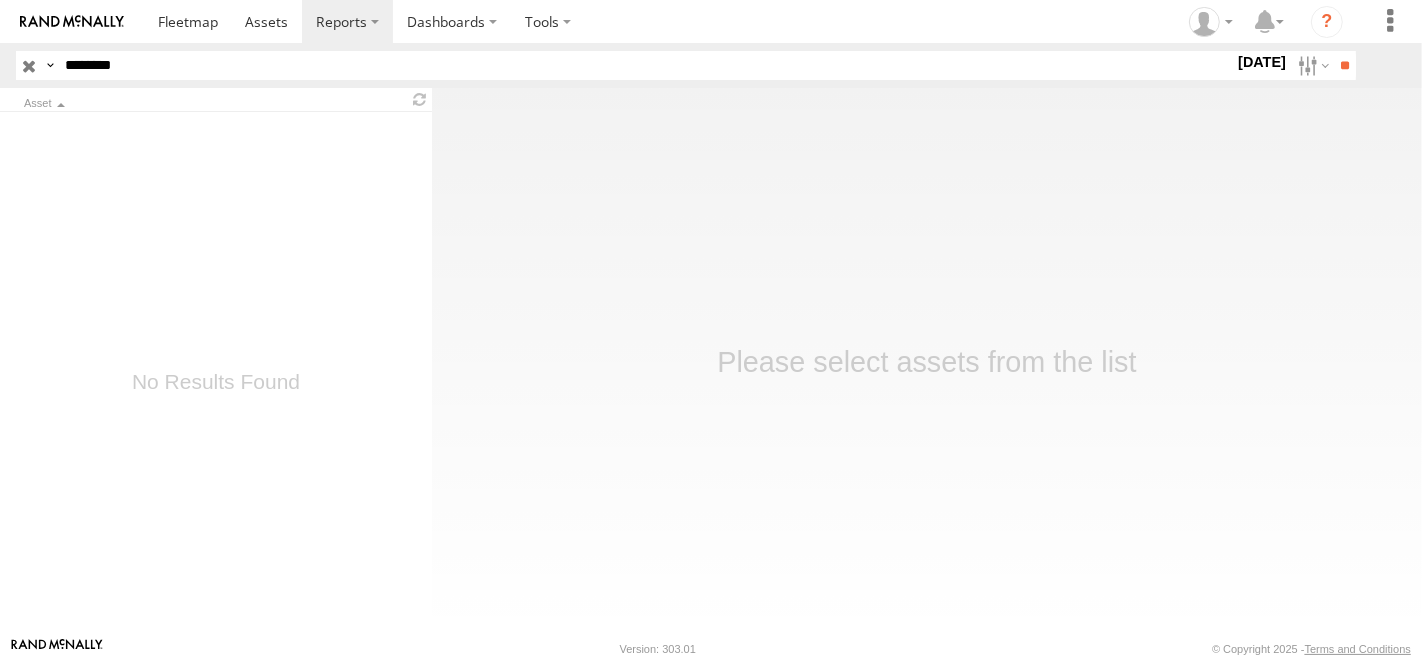 click at bounding box center (0, 0) 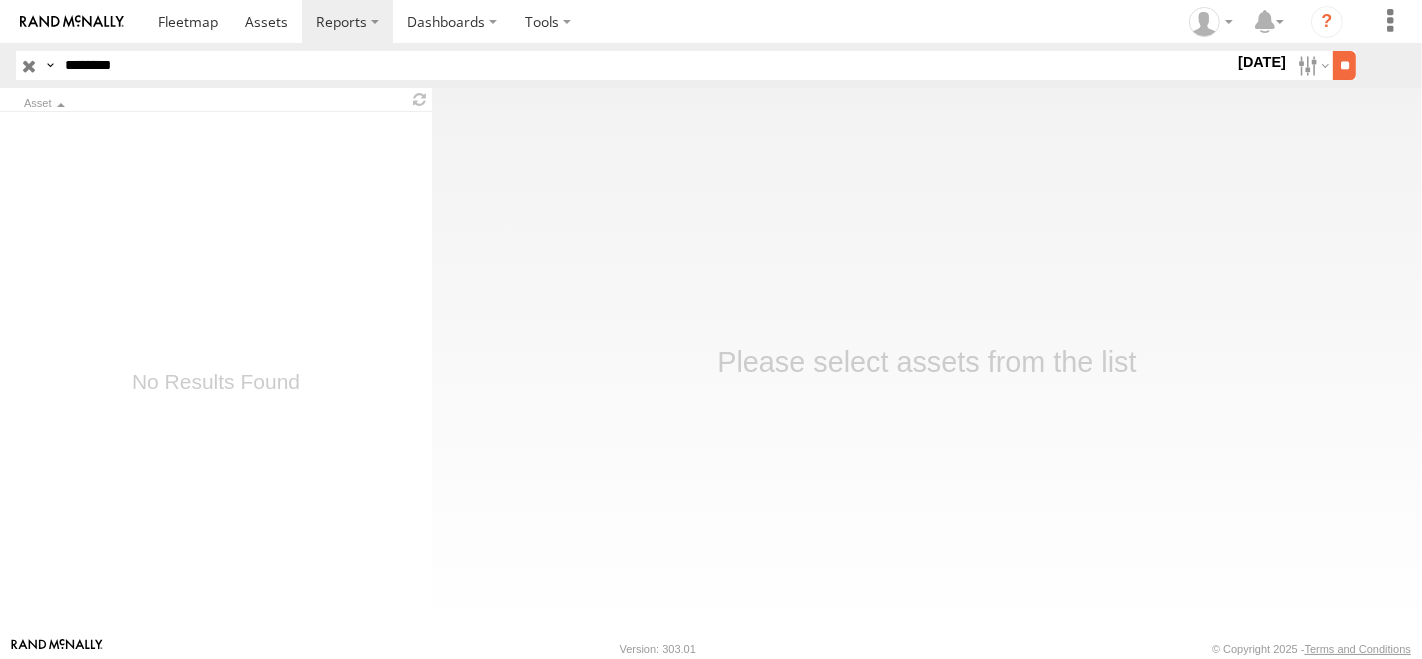 click on "**" at bounding box center (1344, 65) 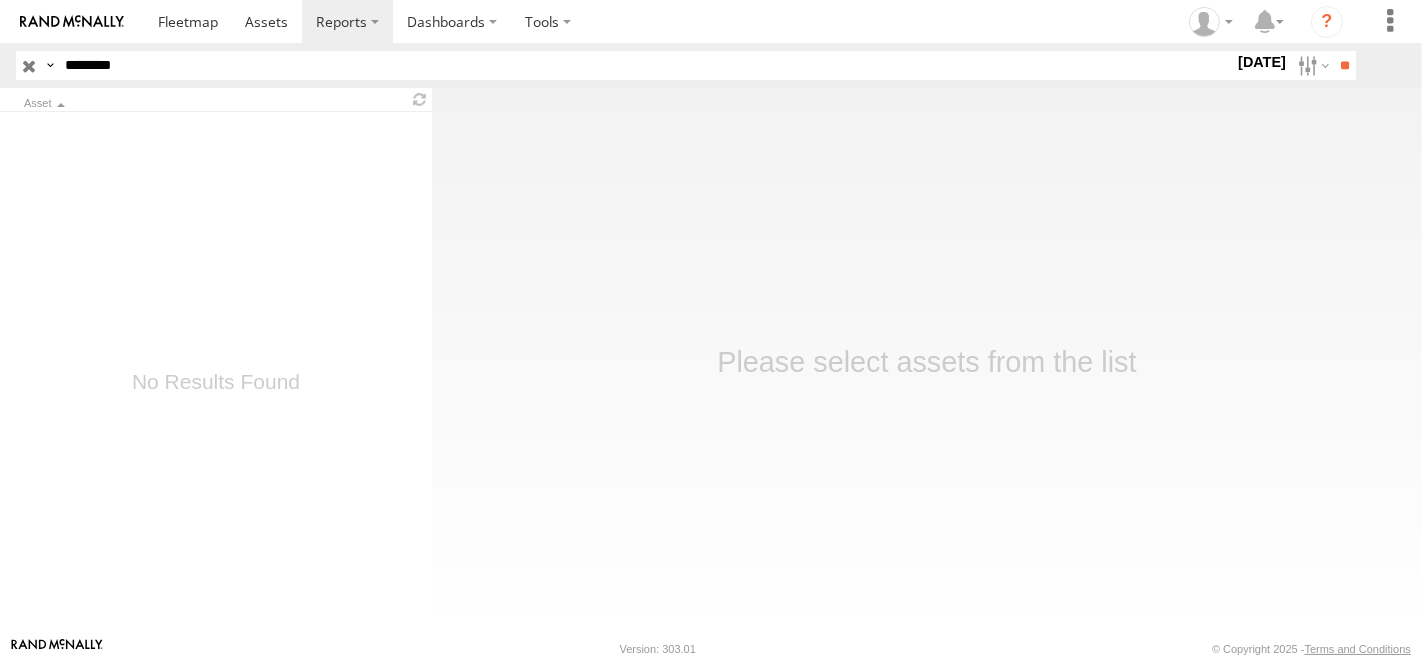 click on "********" at bounding box center (645, 65) 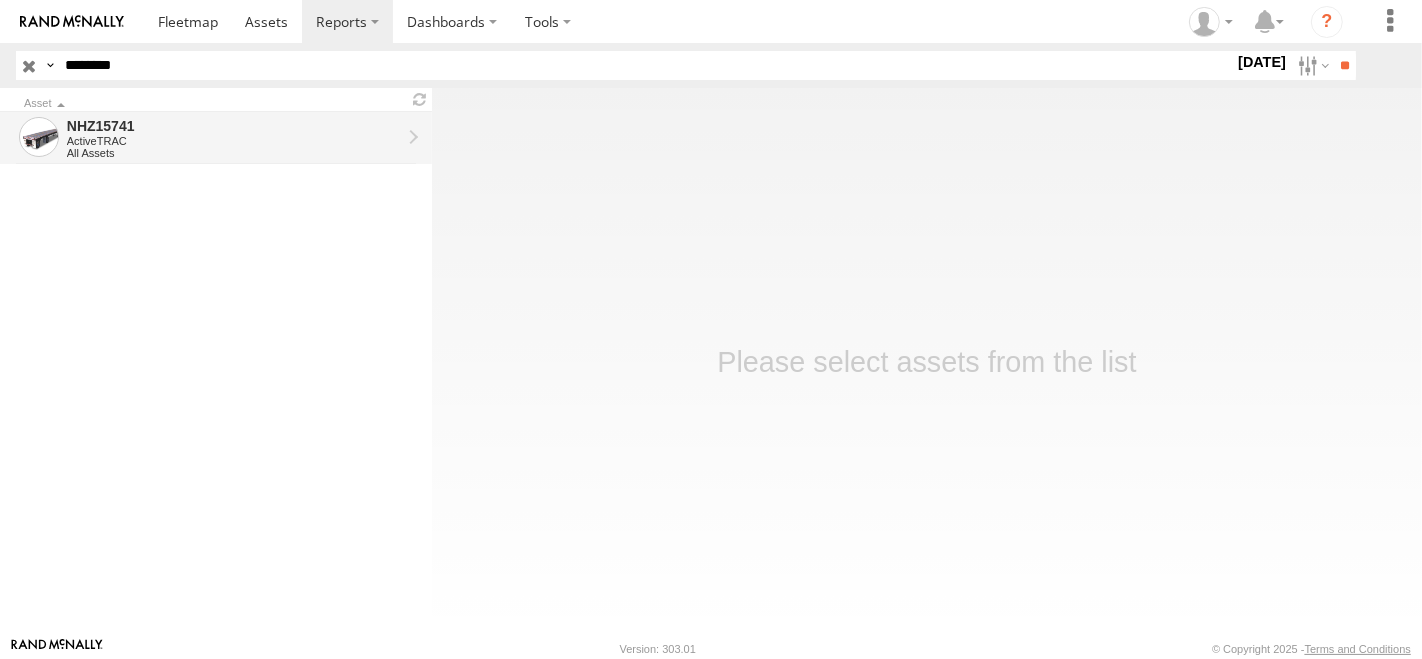 click on "NHZ15741" at bounding box center [234, 126] 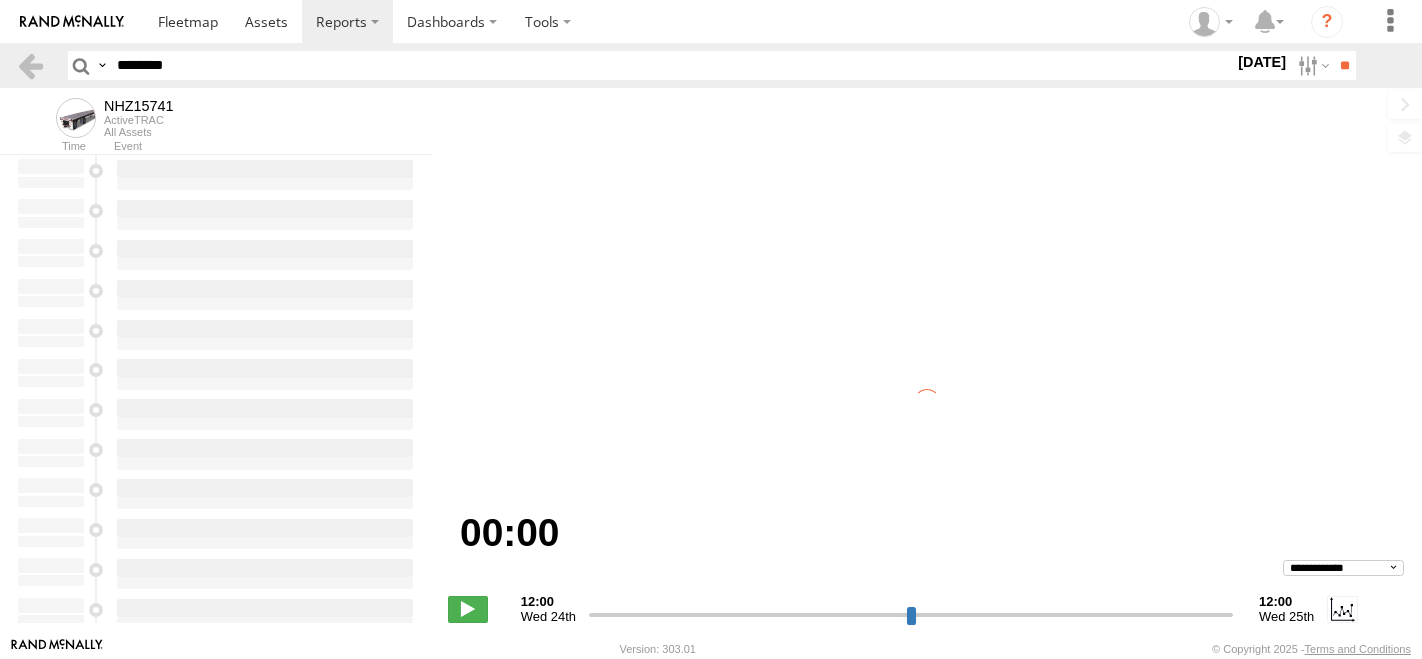 scroll, scrollTop: 0, scrollLeft: 0, axis: both 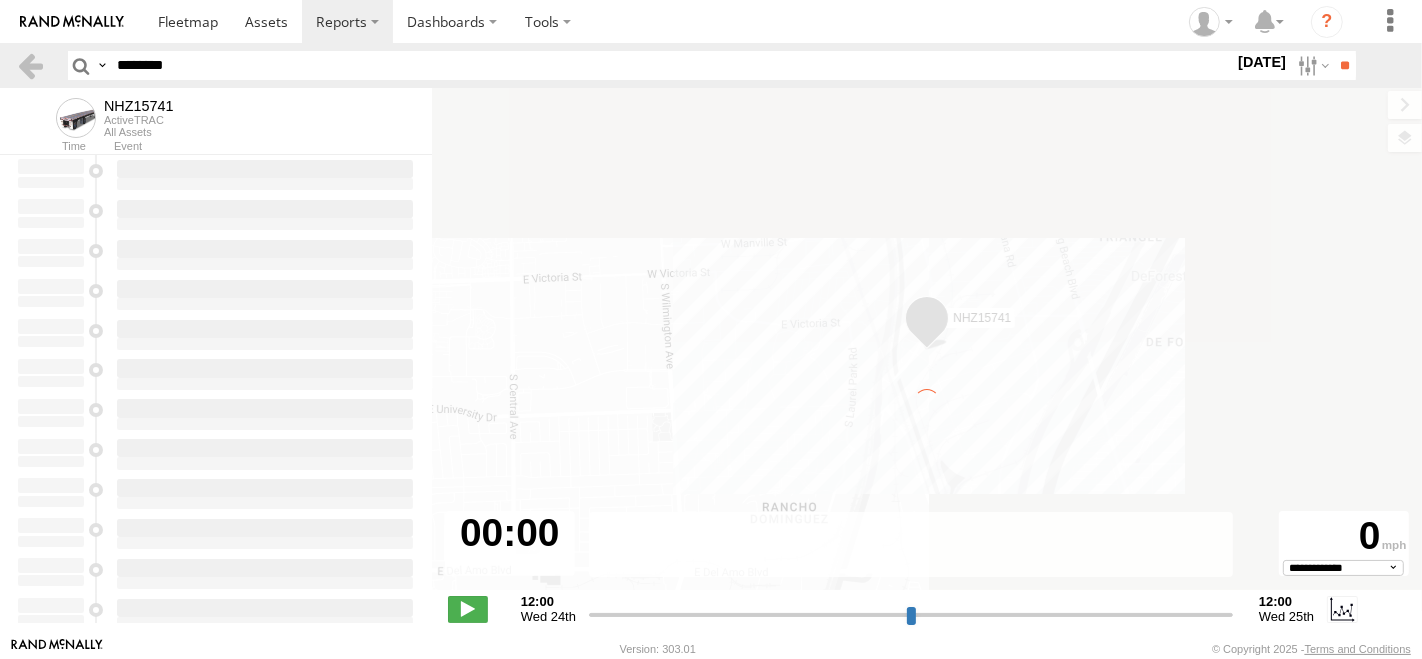 type on "**********" 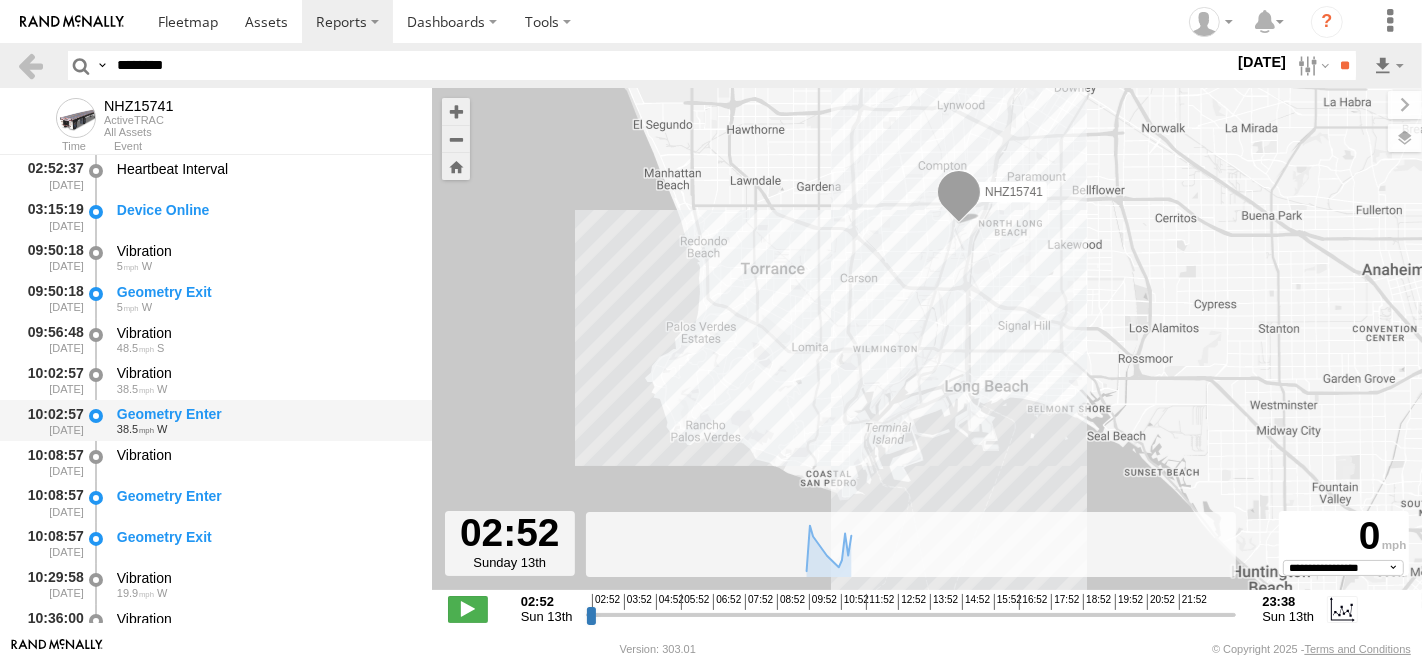 click on "Geometry Enter" at bounding box center (265, 414) 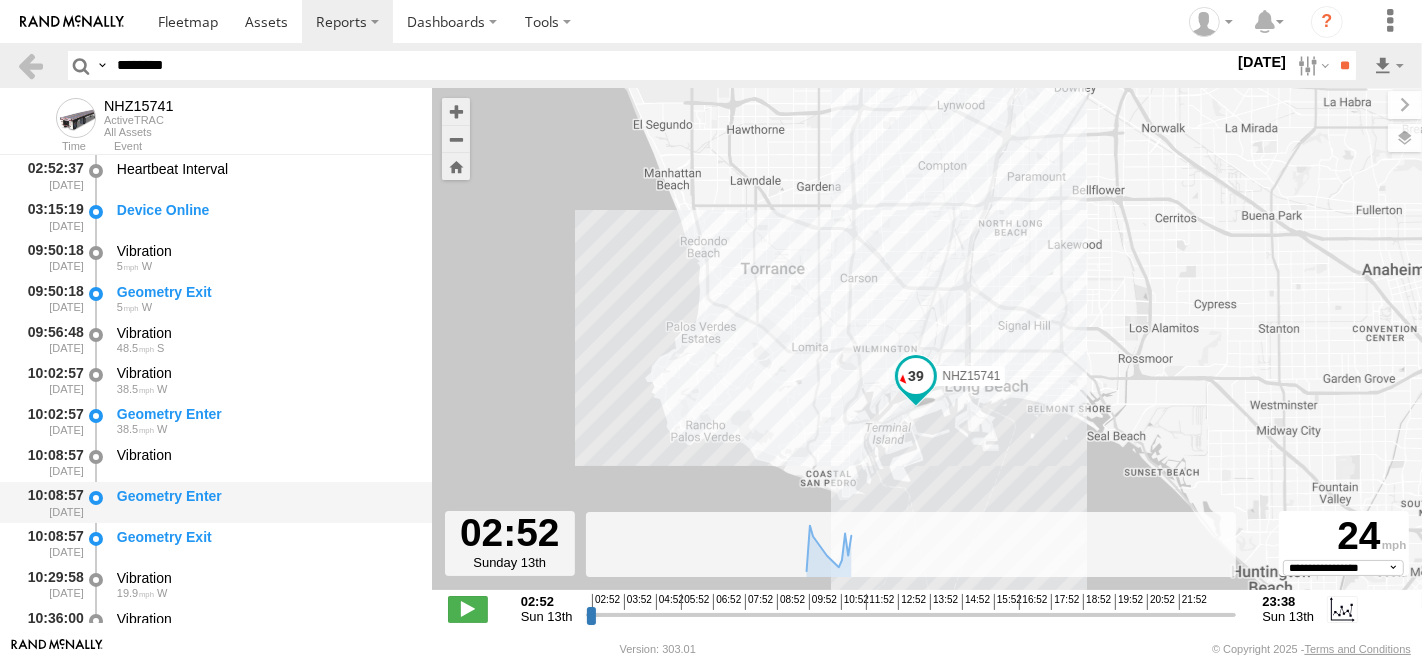 click on "10:08:57 [DATE]
Geometry Enter" at bounding box center (216, 502) 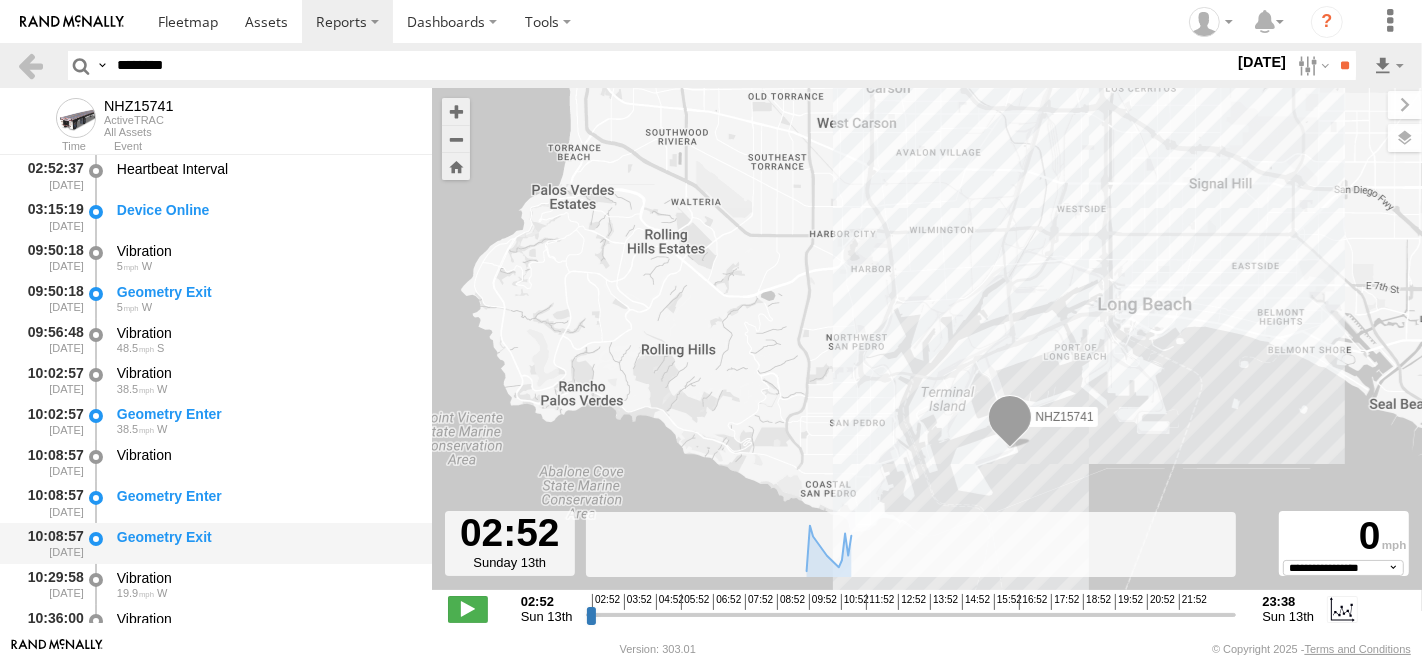 click on "Geometry Exit" at bounding box center [265, 537] 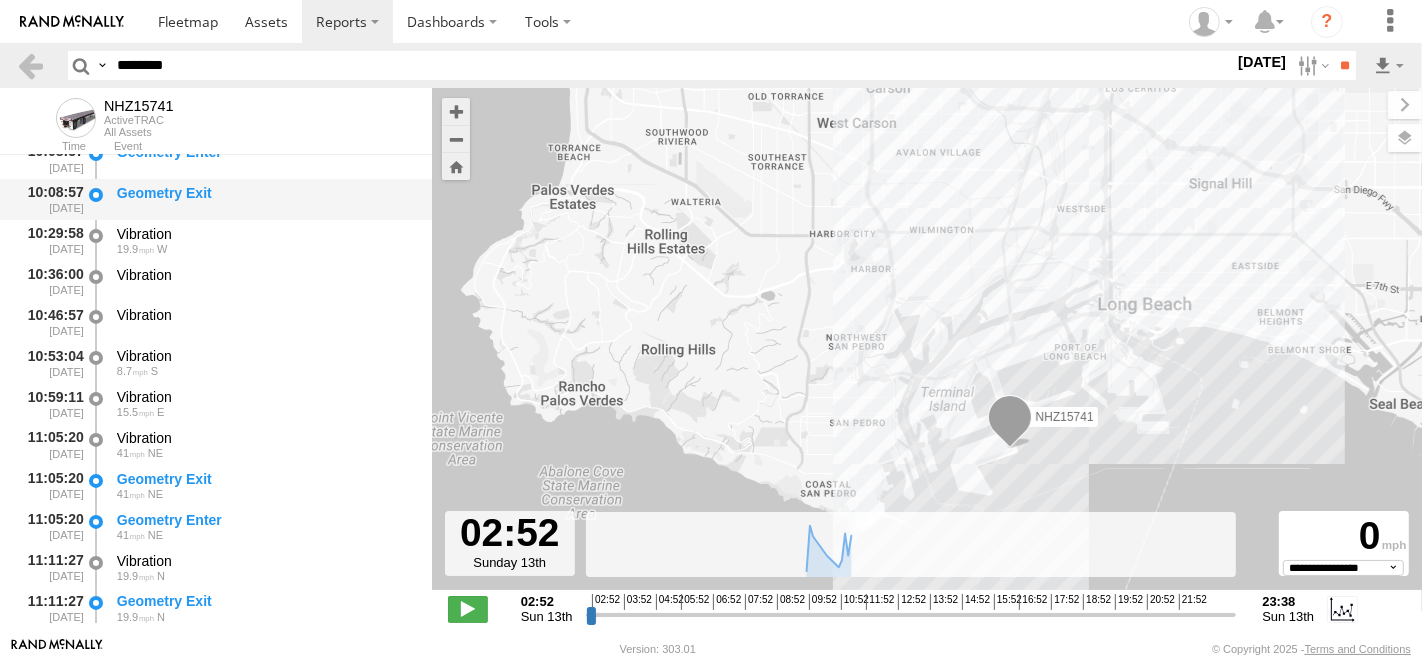 scroll, scrollTop: 444, scrollLeft: 0, axis: vertical 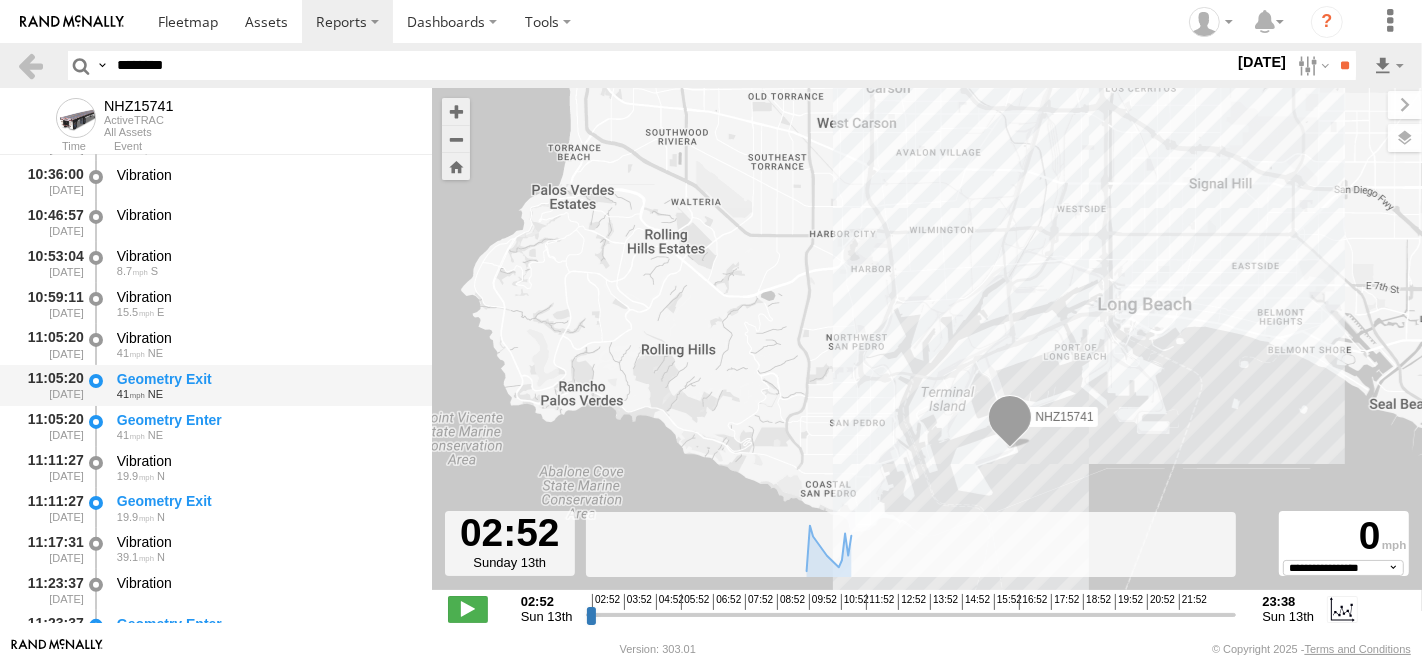 click on "Geometry Exit" at bounding box center [265, 379] 